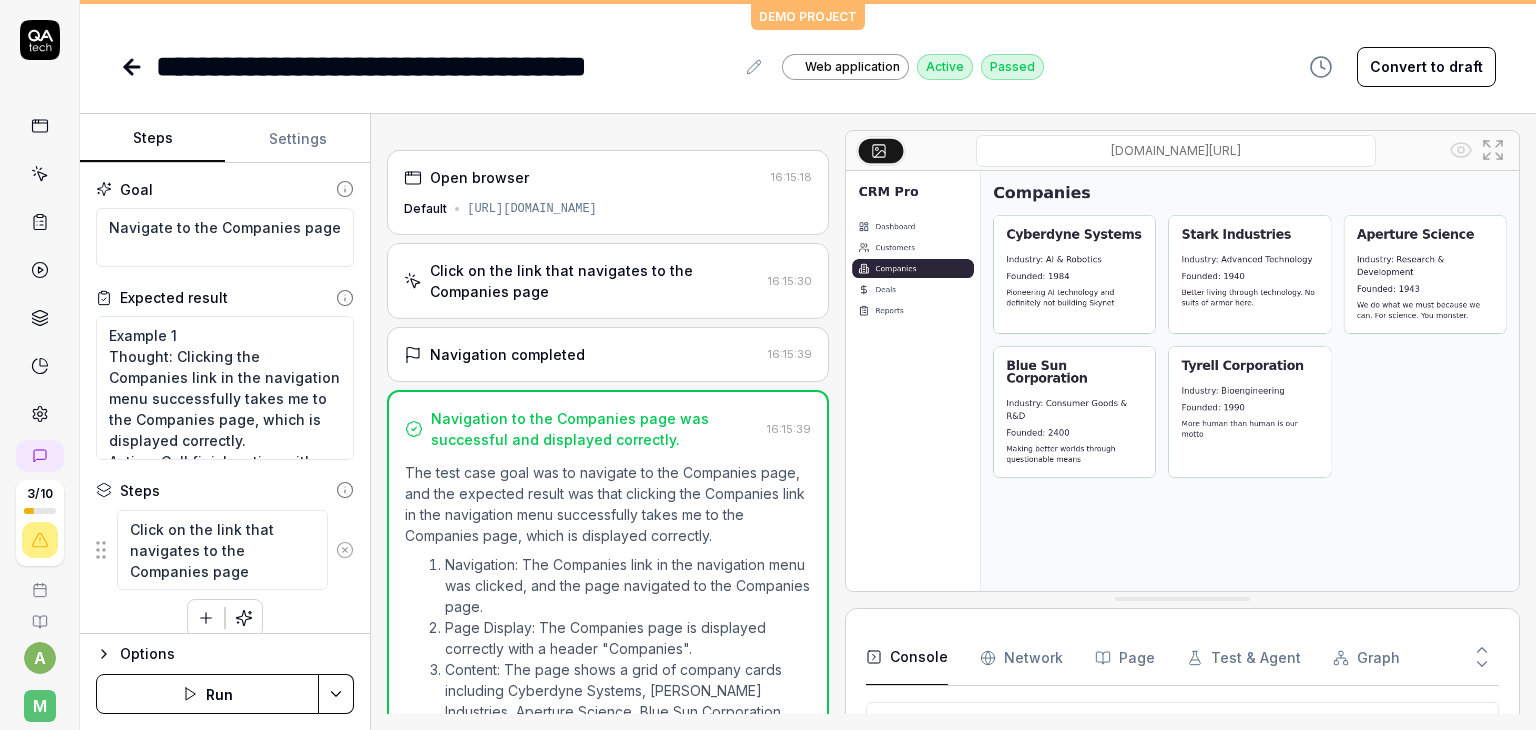 scroll, scrollTop: 0, scrollLeft: 0, axis: both 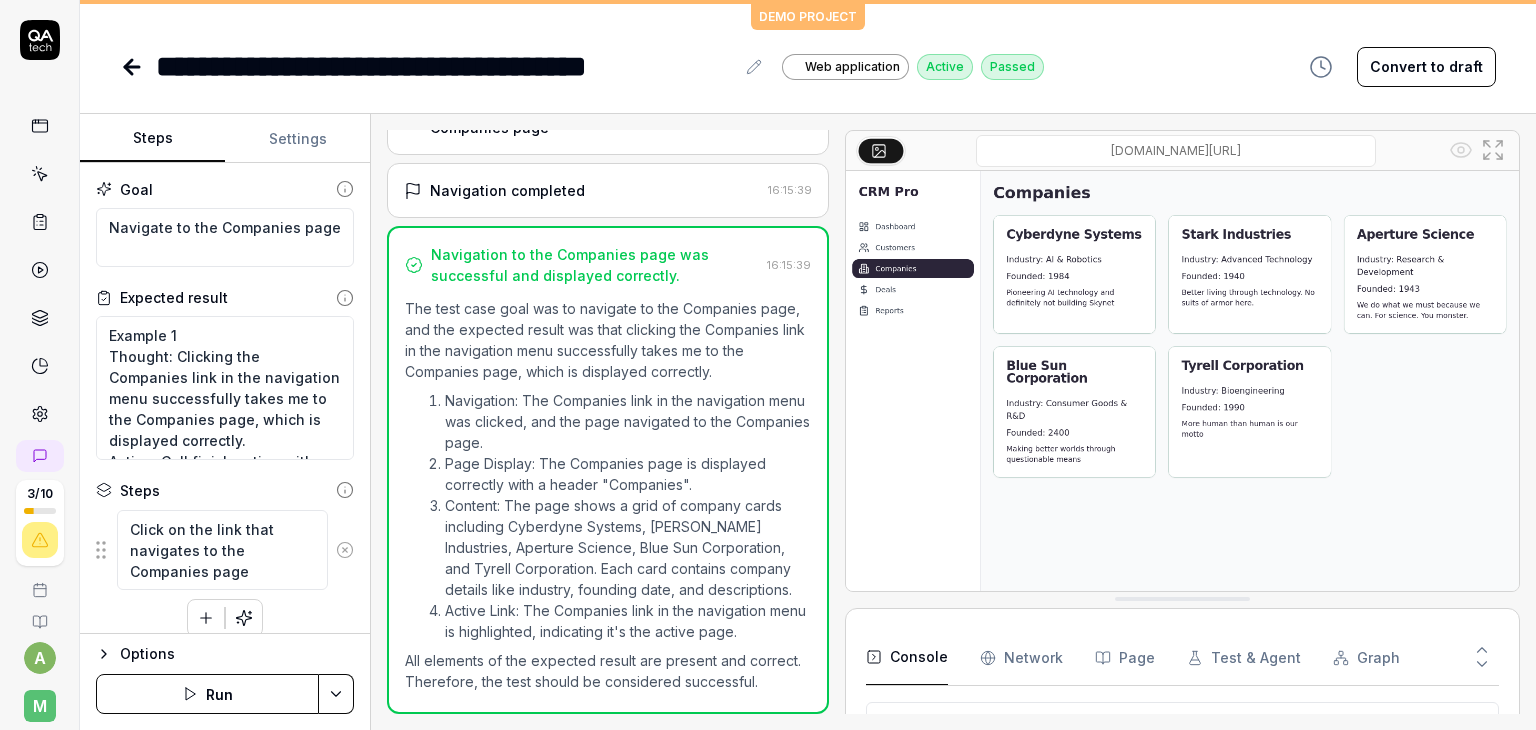 type on "*" 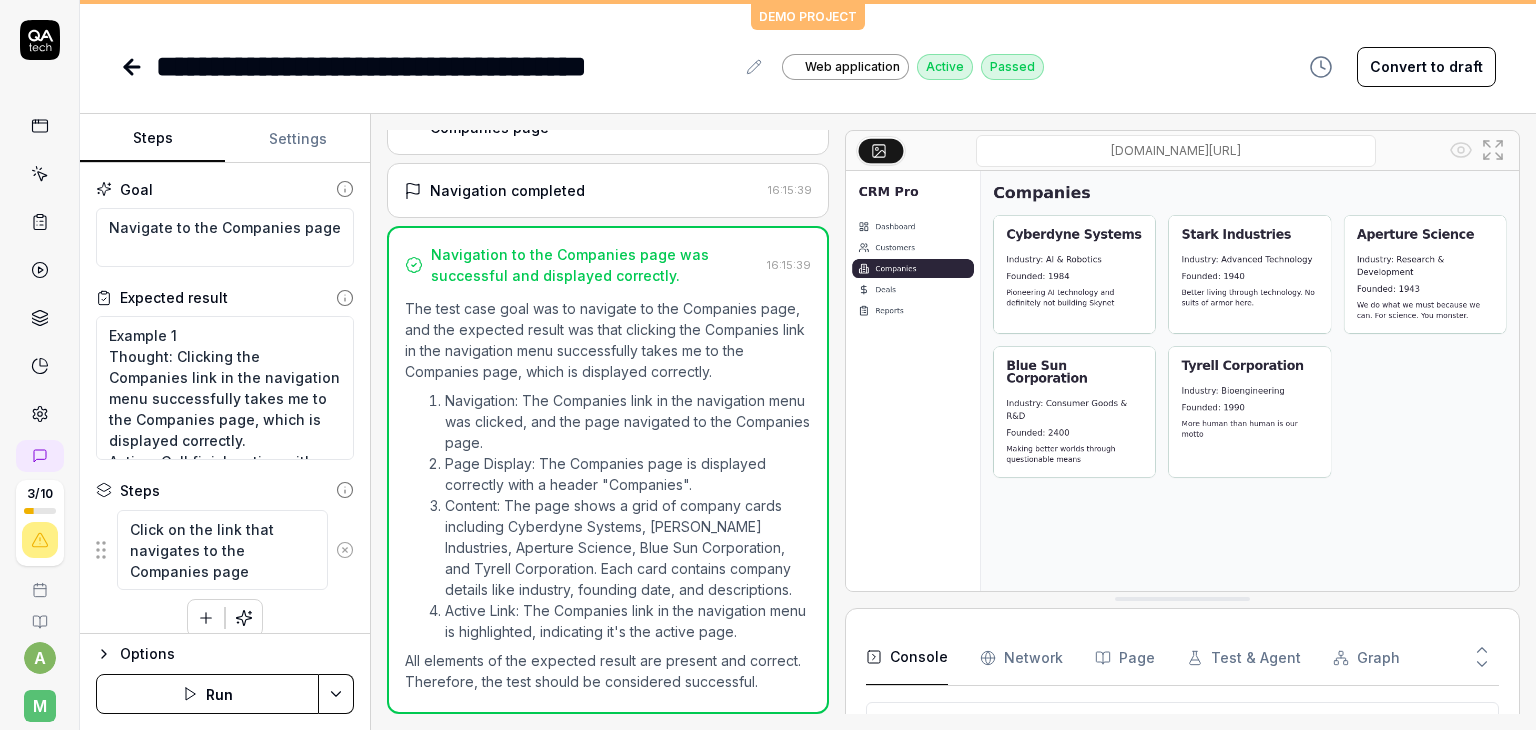 scroll, scrollTop: 0, scrollLeft: 0, axis: both 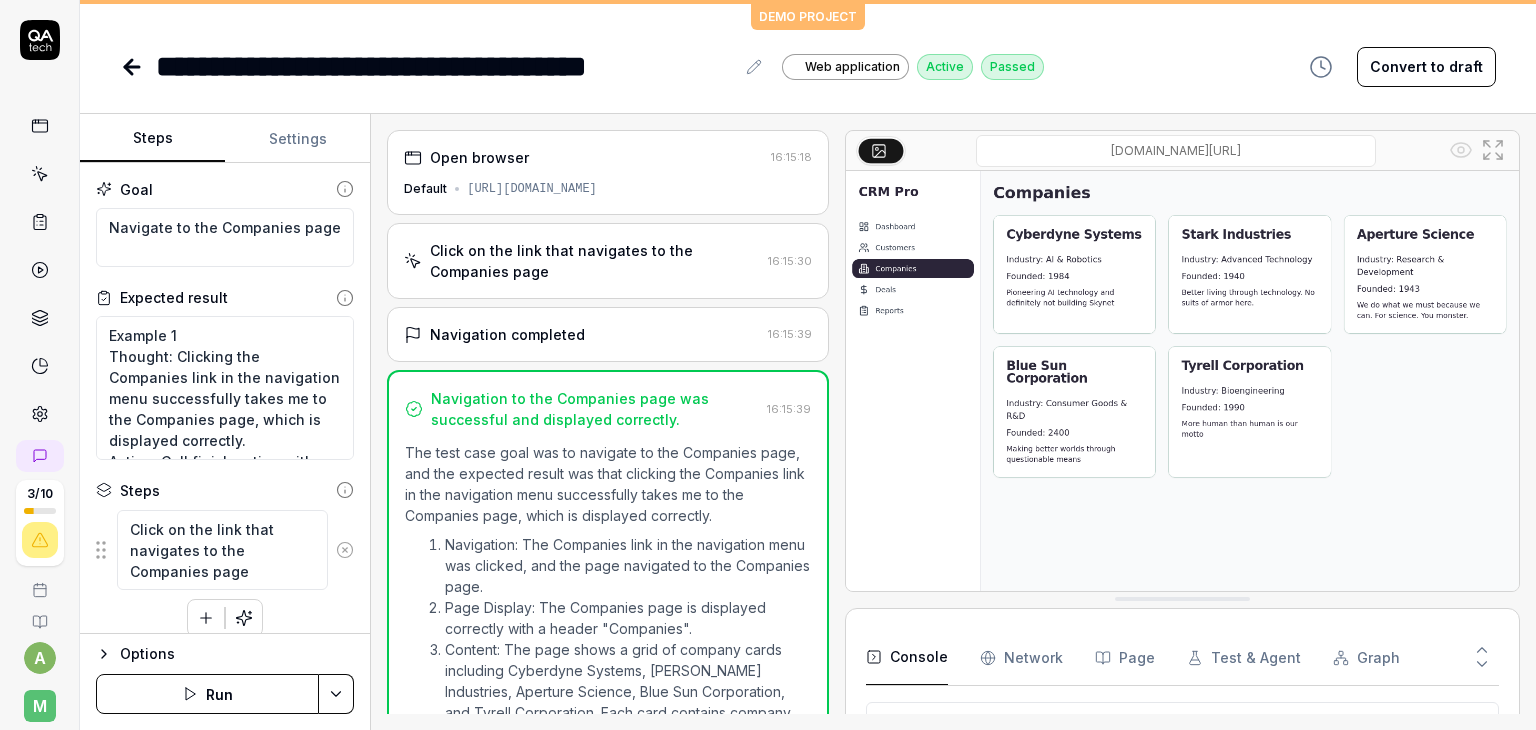click on "Navigation completed" at bounding box center (582, 334) 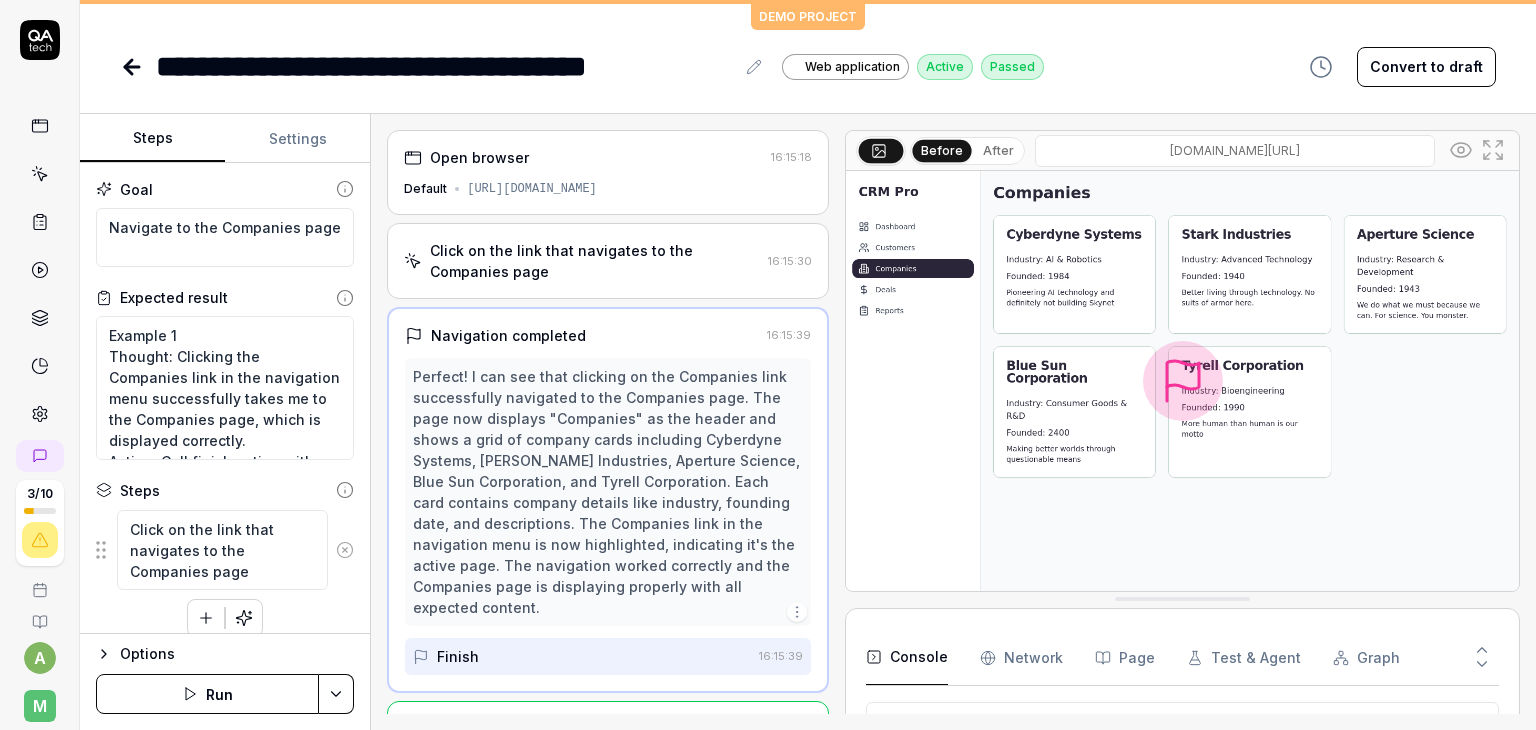 scroll, scrollTop: 40, scrollLeft: 0, axis: vertical 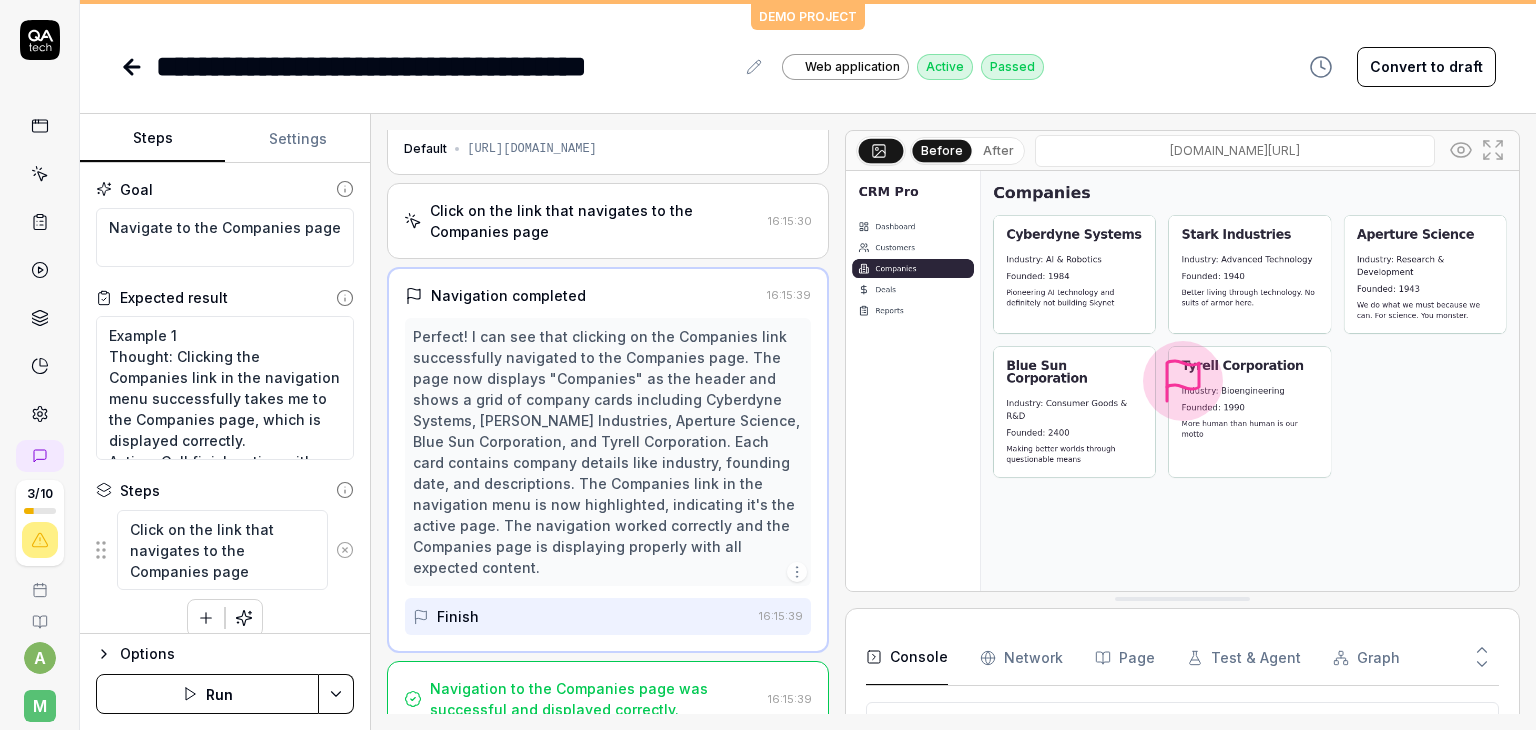 click on "Click on the link that navigates to the Companies page" at bounding box center [595, 221] 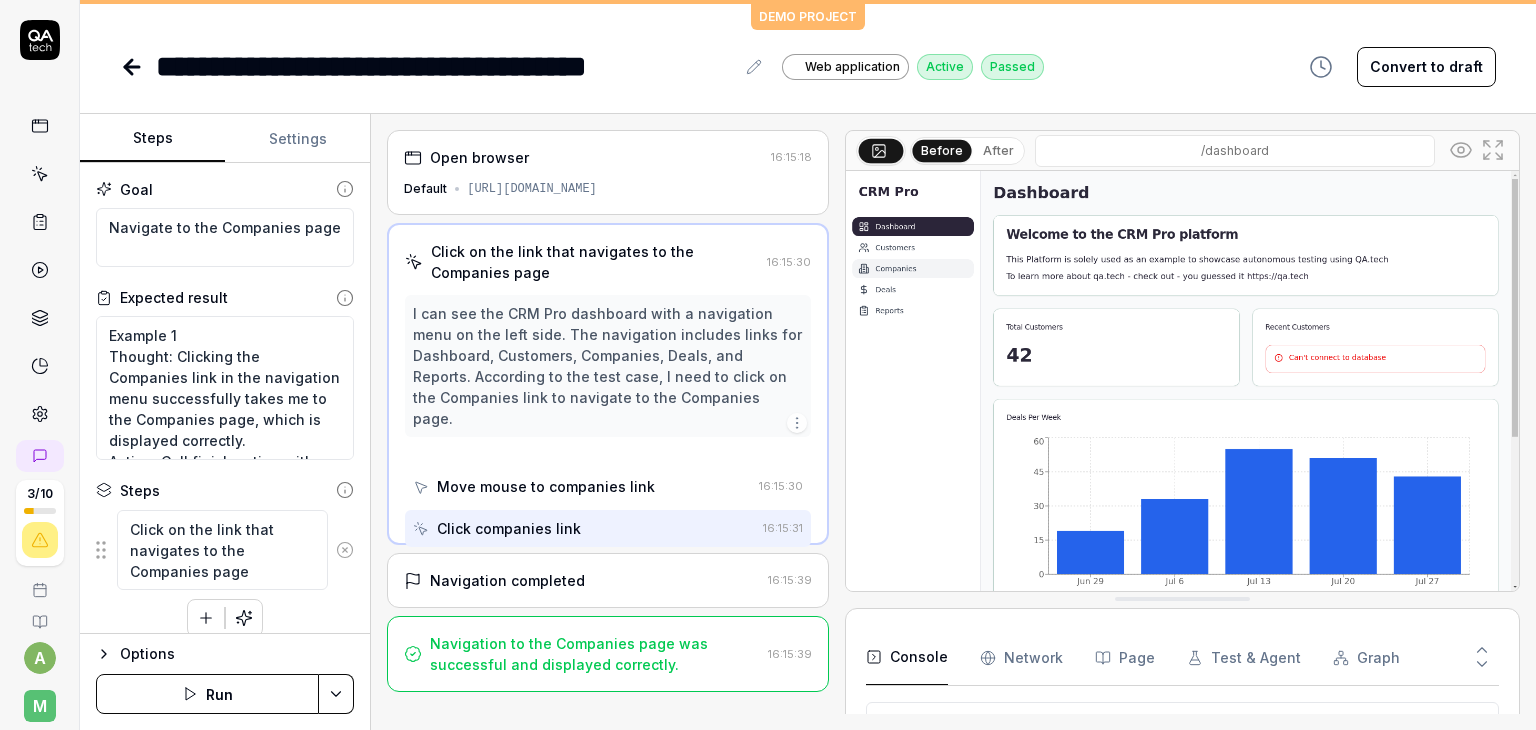 scroll, scrollTop: 0, scrollLeft: 0, axis: both 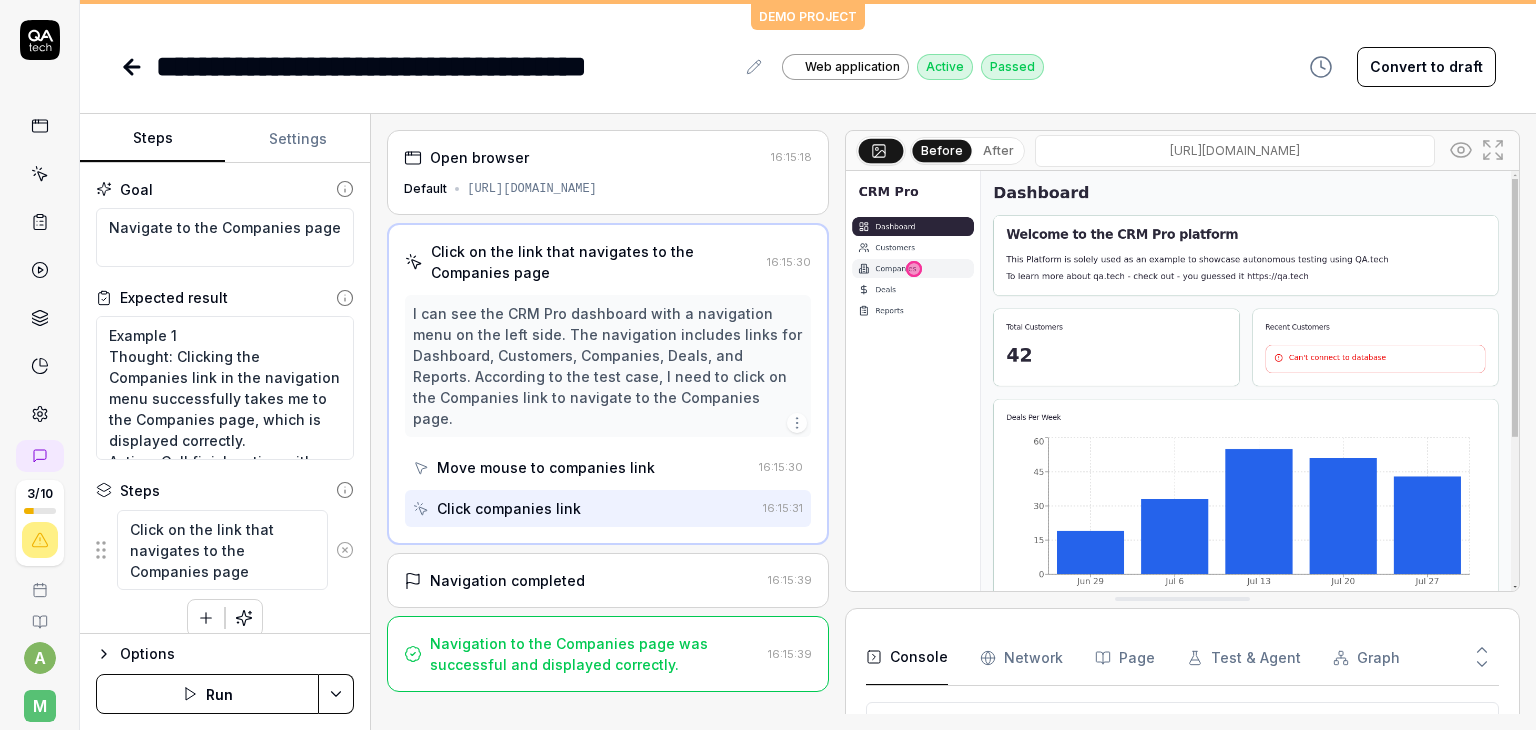 click on "/dashboard" at bounding box center (1235, 151) 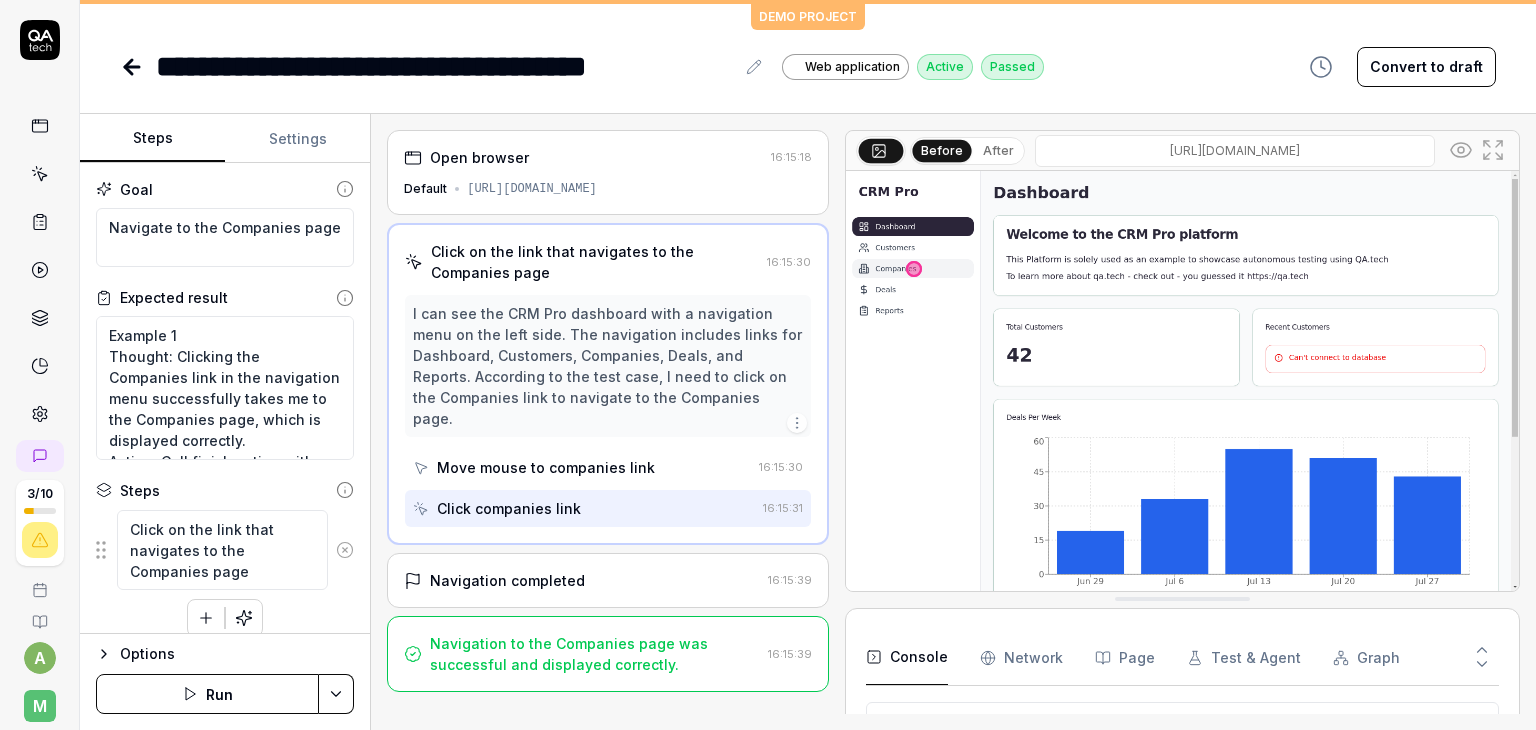 type on "[URL][DOMAIN_NAME]" 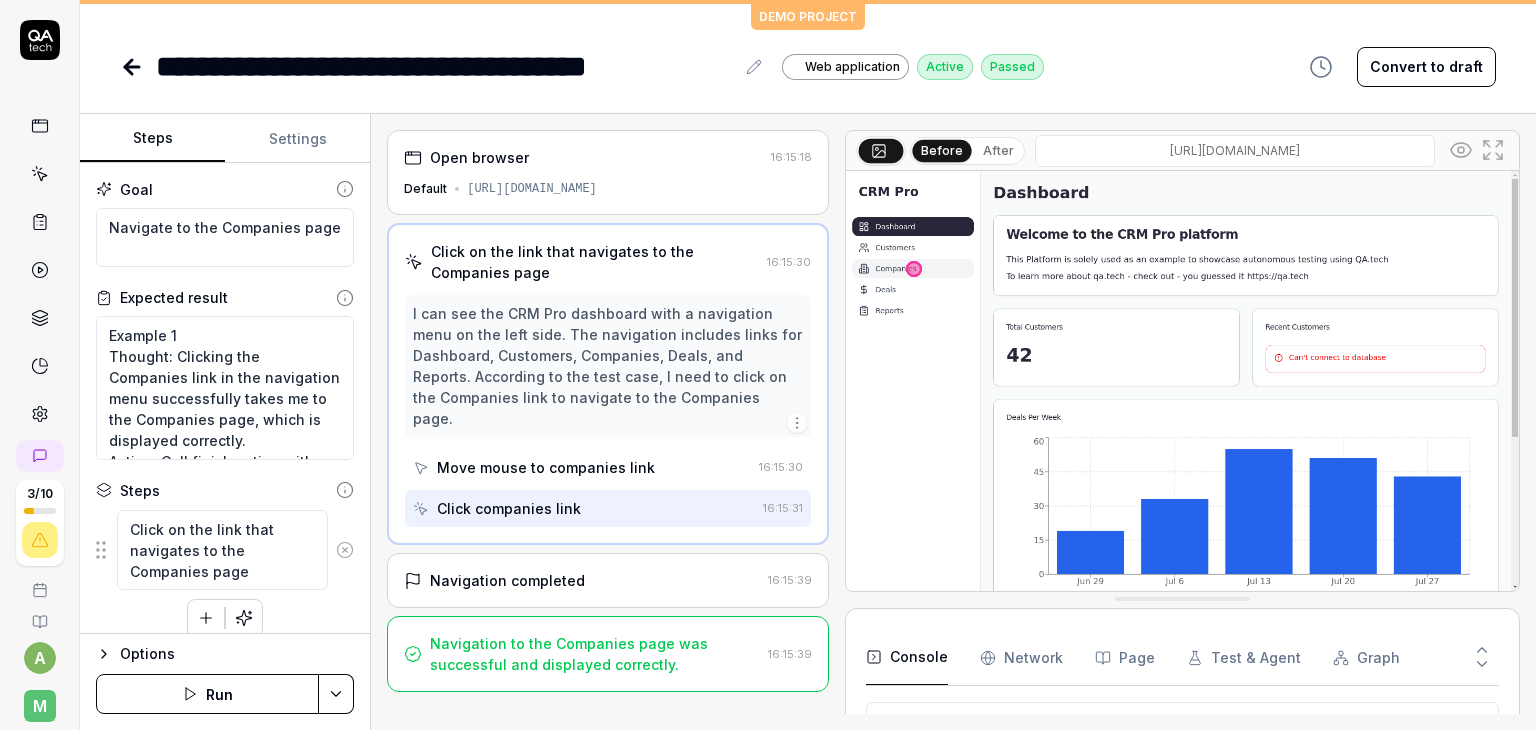 click on "I can see the CRM Pro dashboard with a navigation menu on the left side. The navigation includes links for Dashboard, Customers, Companies, Deals, and Reports. According to the test case, I need to click on the Companies link to navigate to the Companies page. Move mouse to companies link 16:15:30 Click companies link 16:15:31" at bounding box center [608, 411] 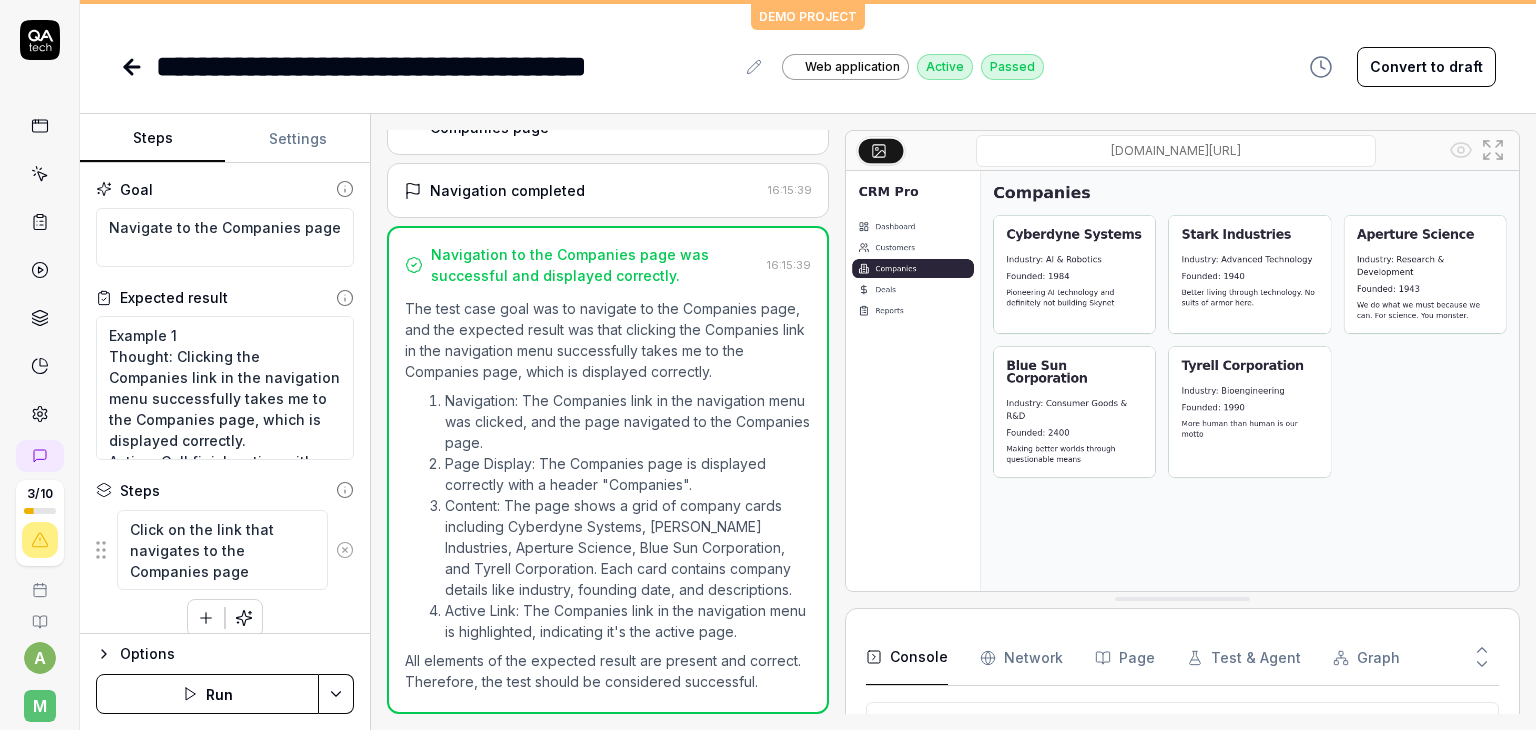 scroll, scrollTop: 0, scrollLeft: 0, axis: both 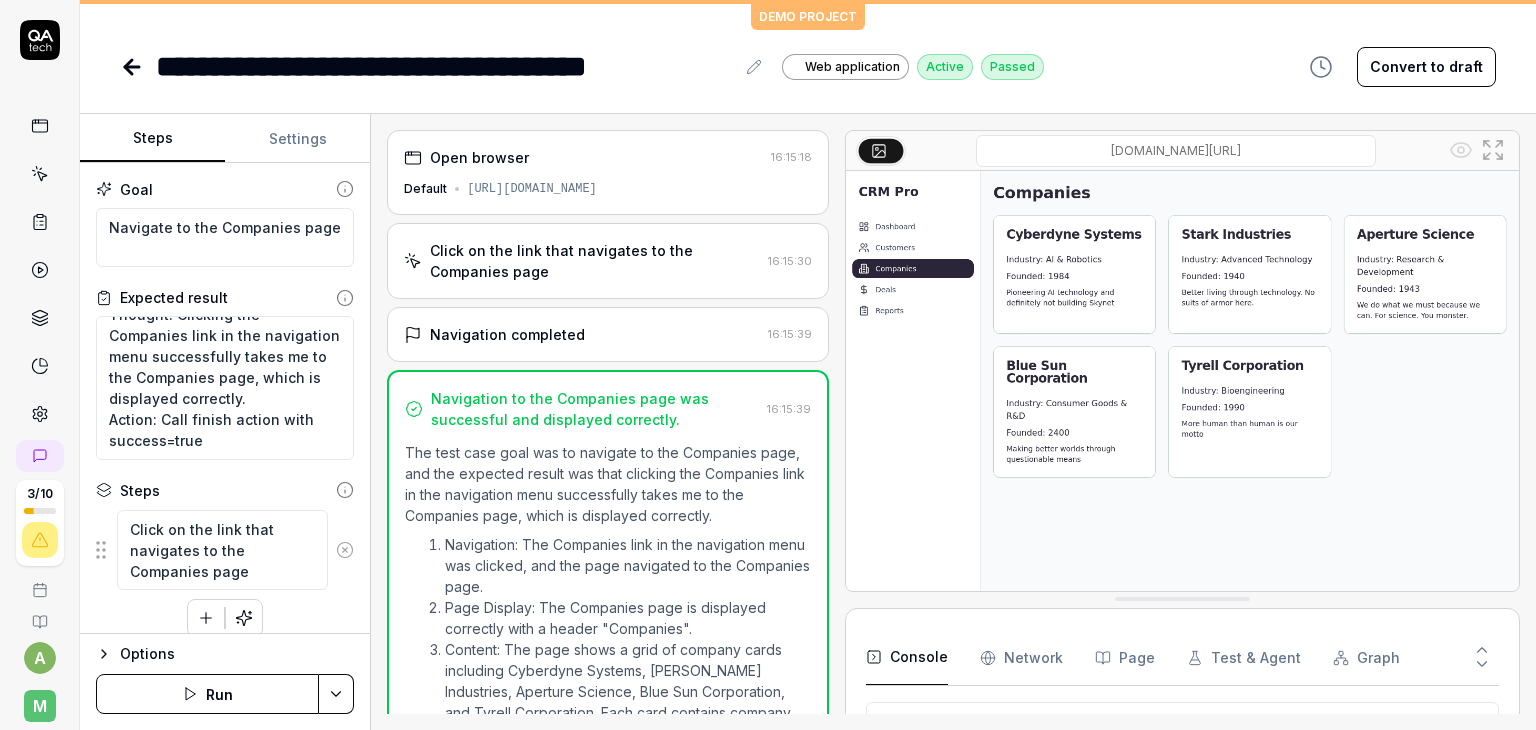 click 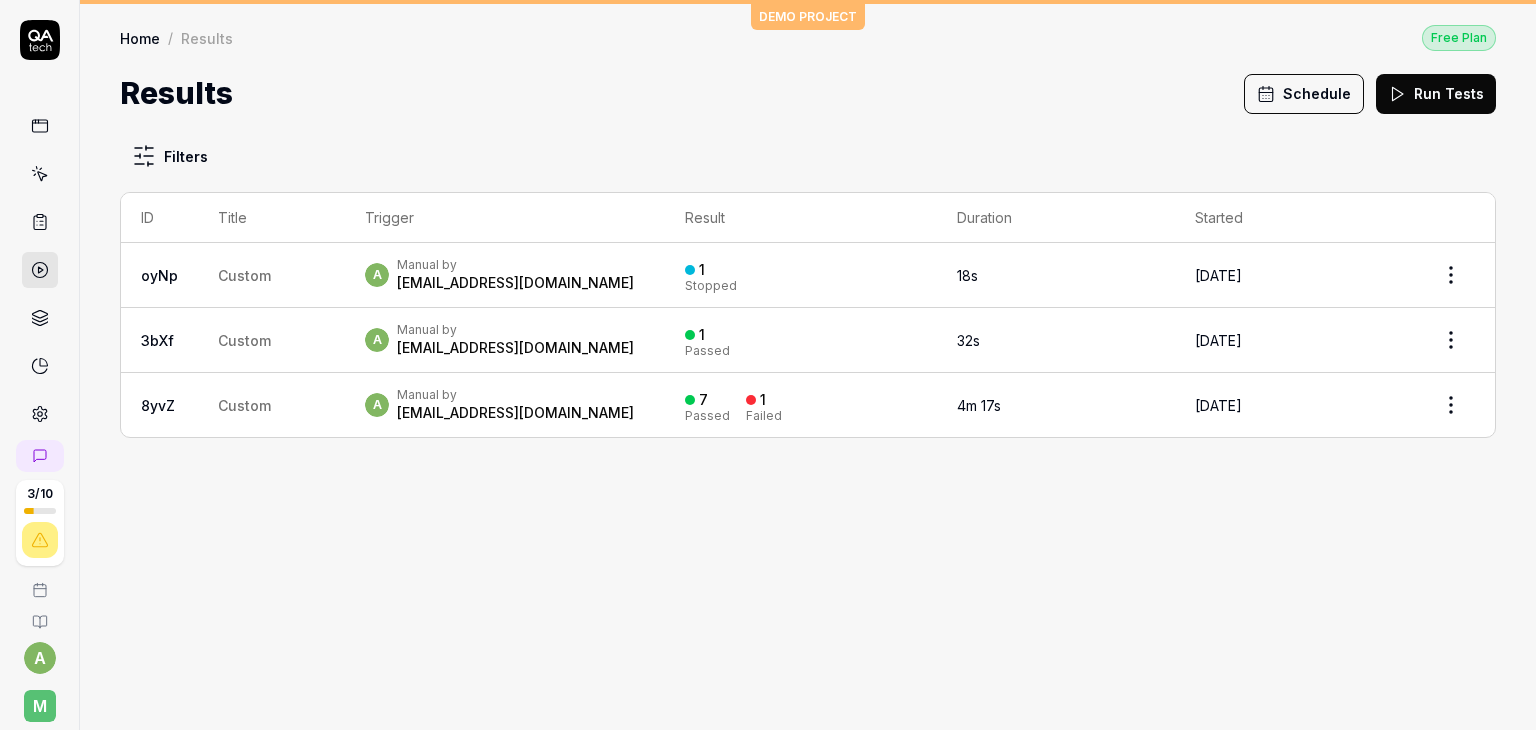 click on "18s" at bounding box center [1056, 275] 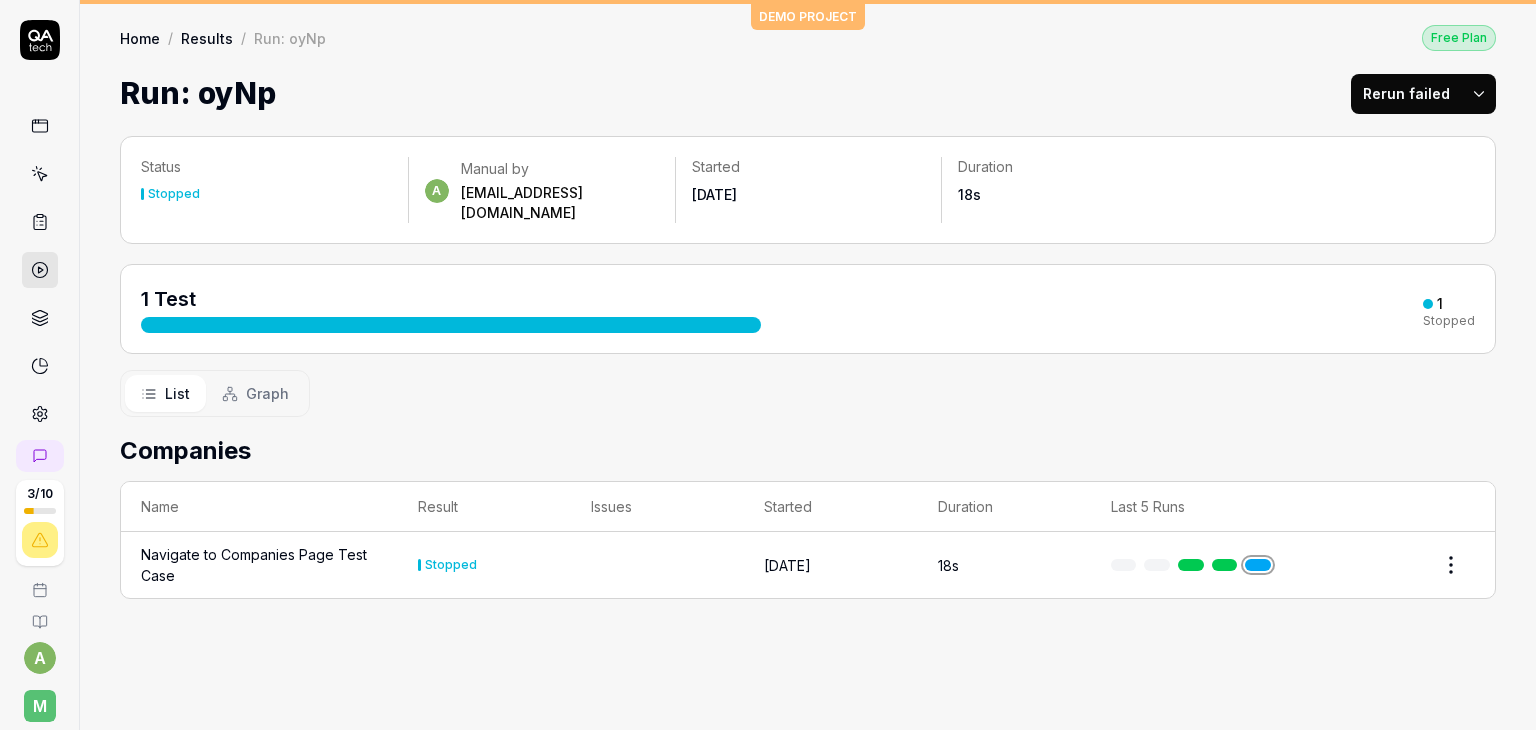 click at bounding box center (657, 565) 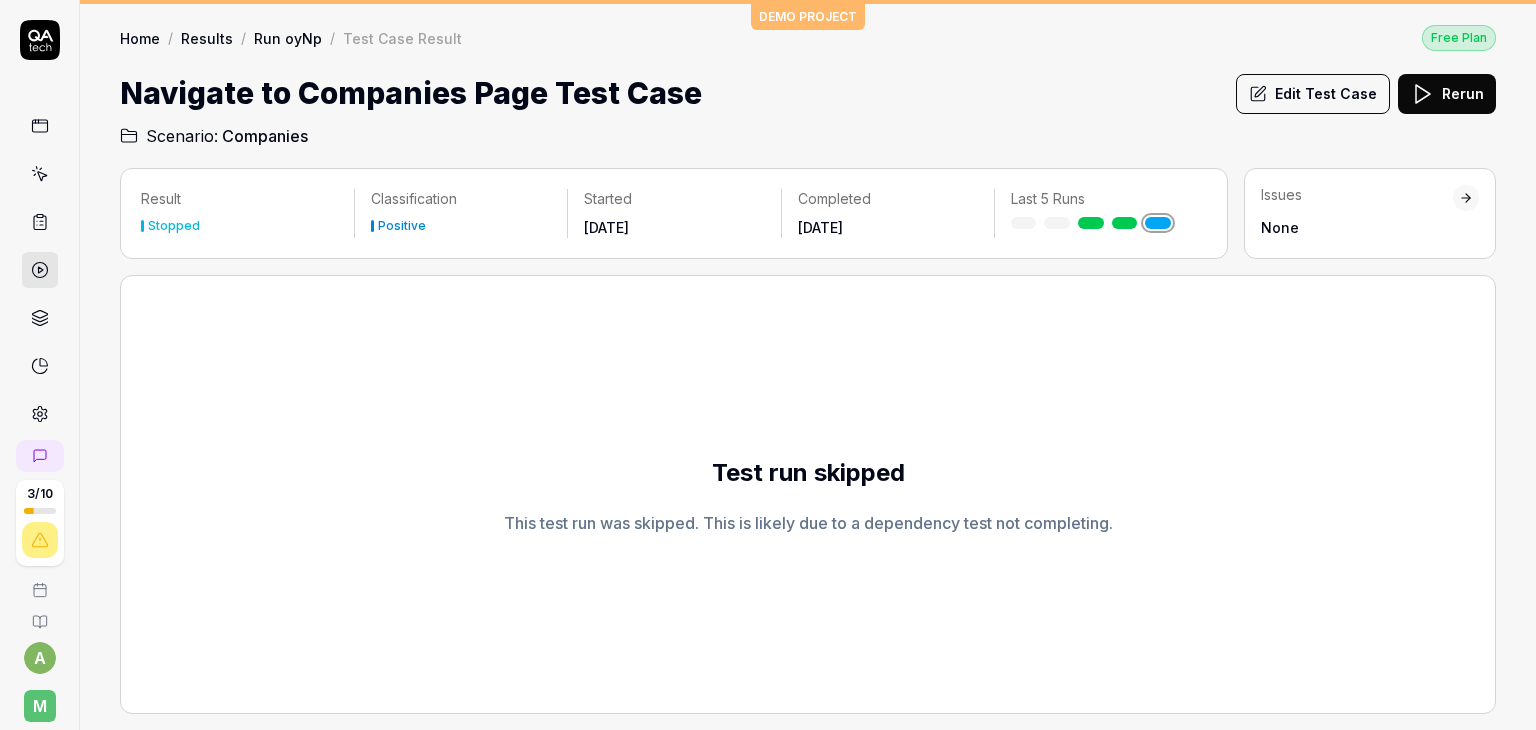 click 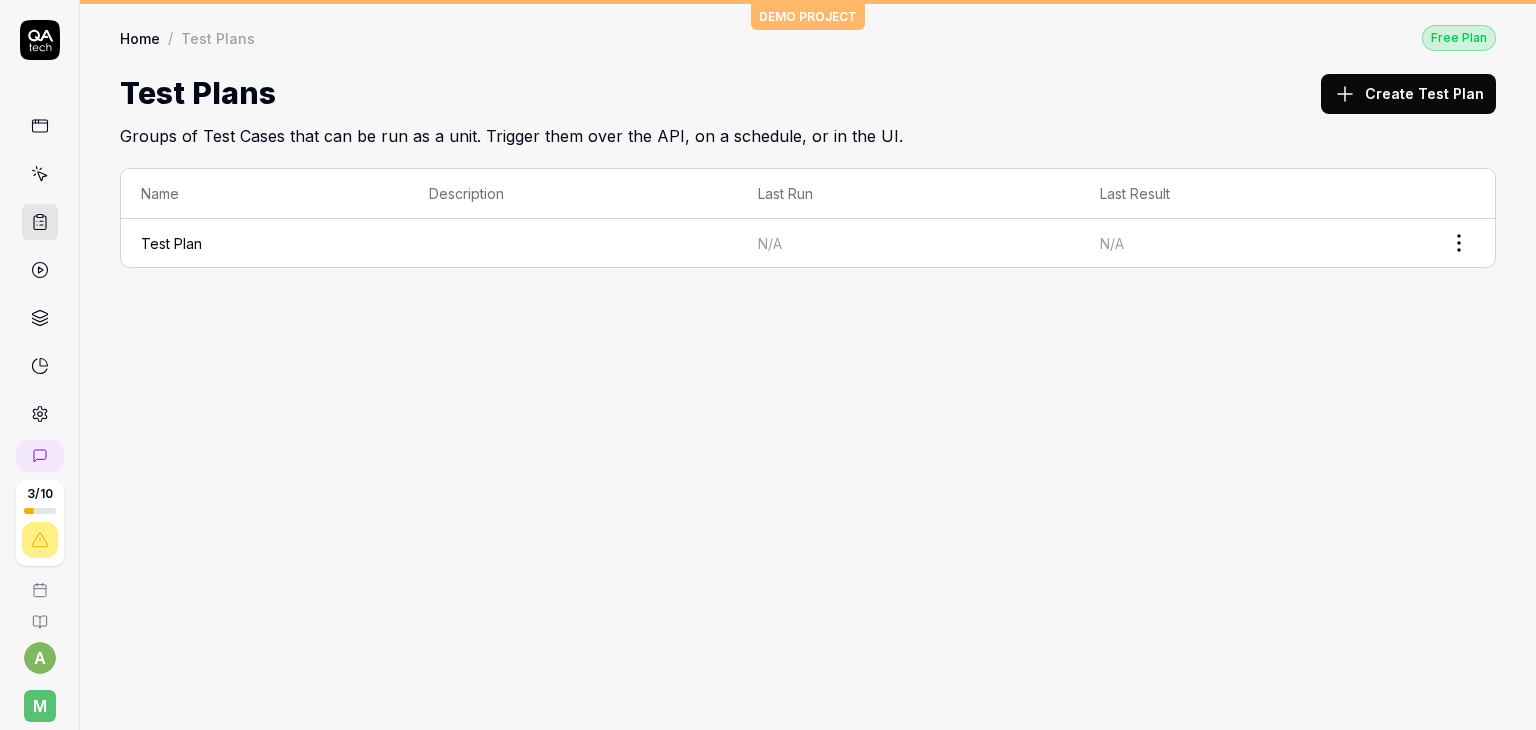 click 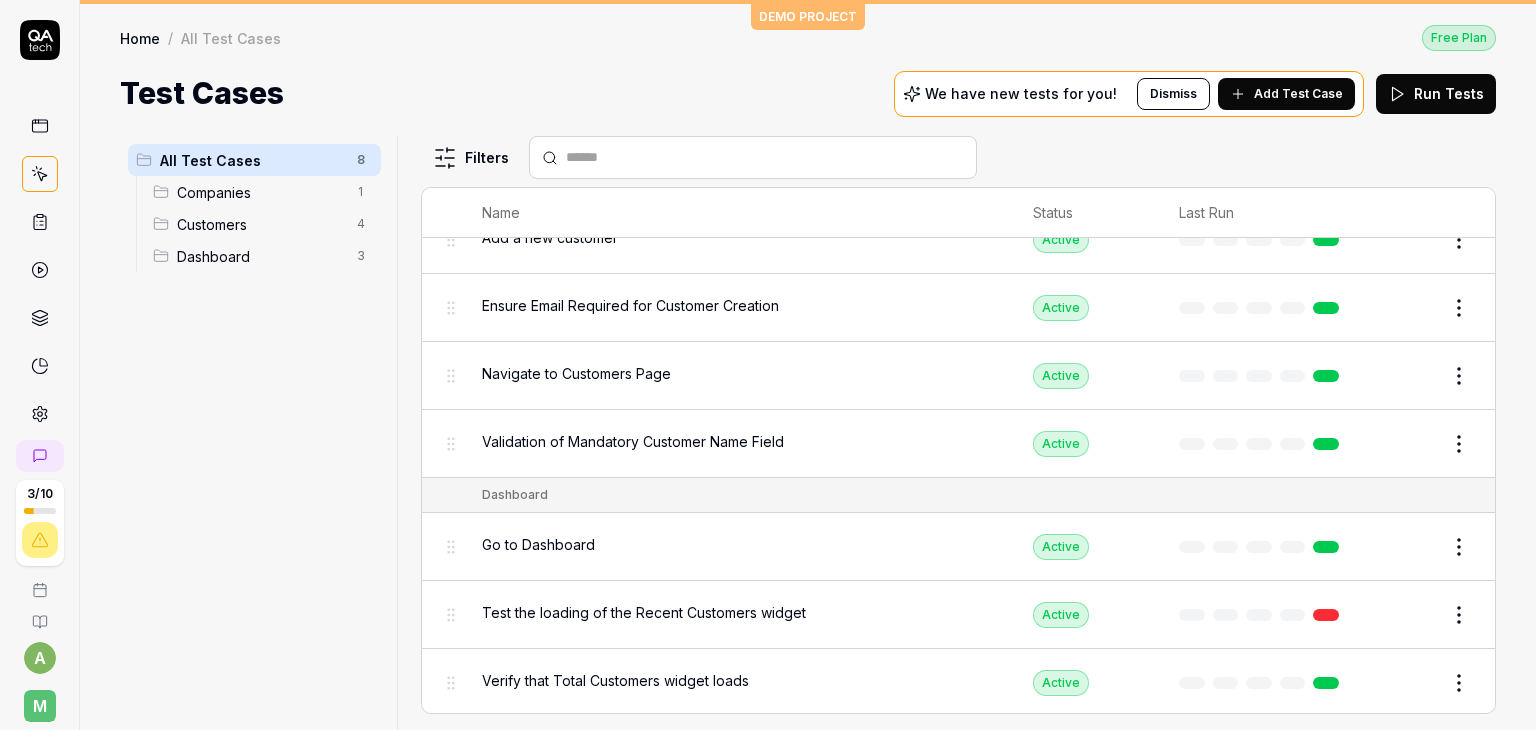 scroll, scrollTop: 0, scrollLeft: 0, axis: both 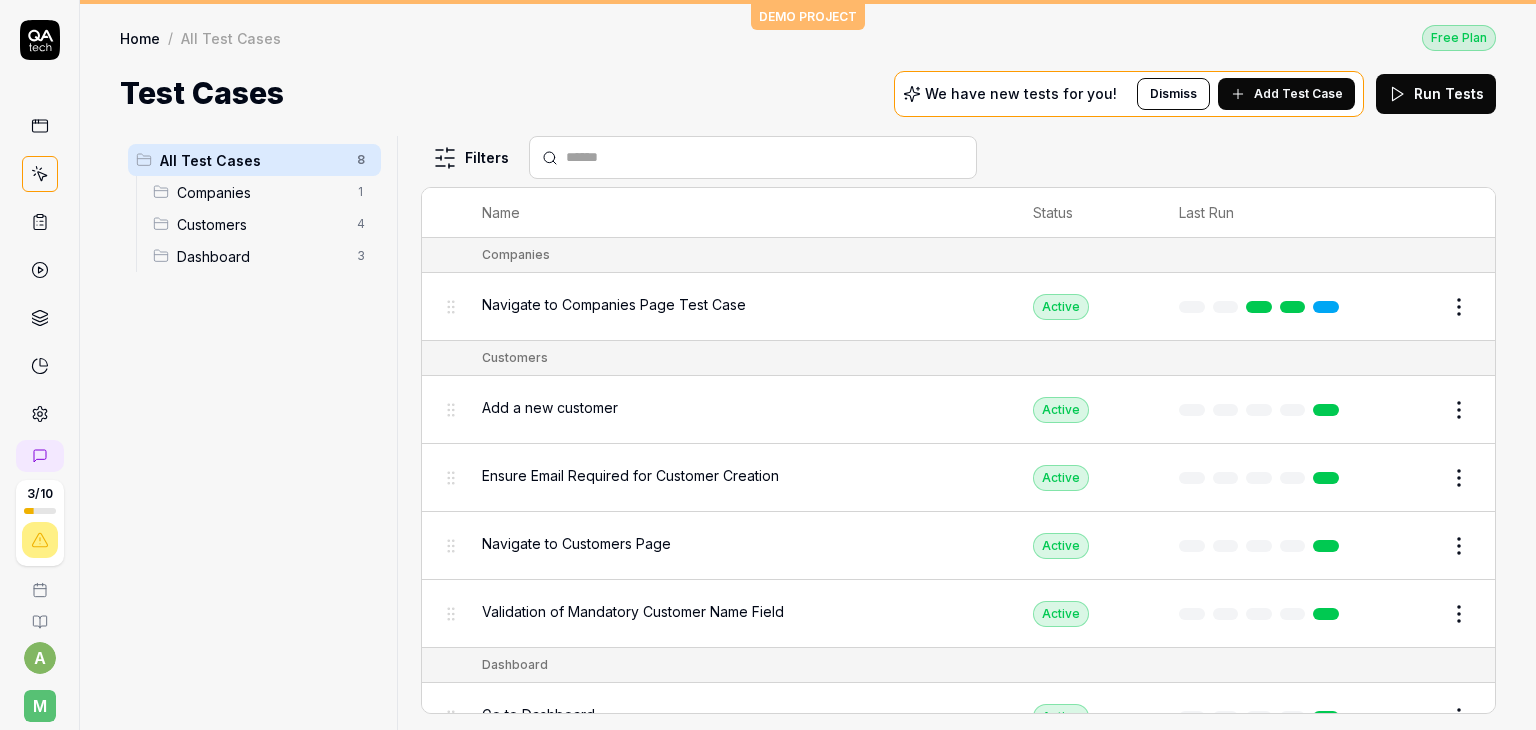 click on "Customers" at bounding box center (261, 224) 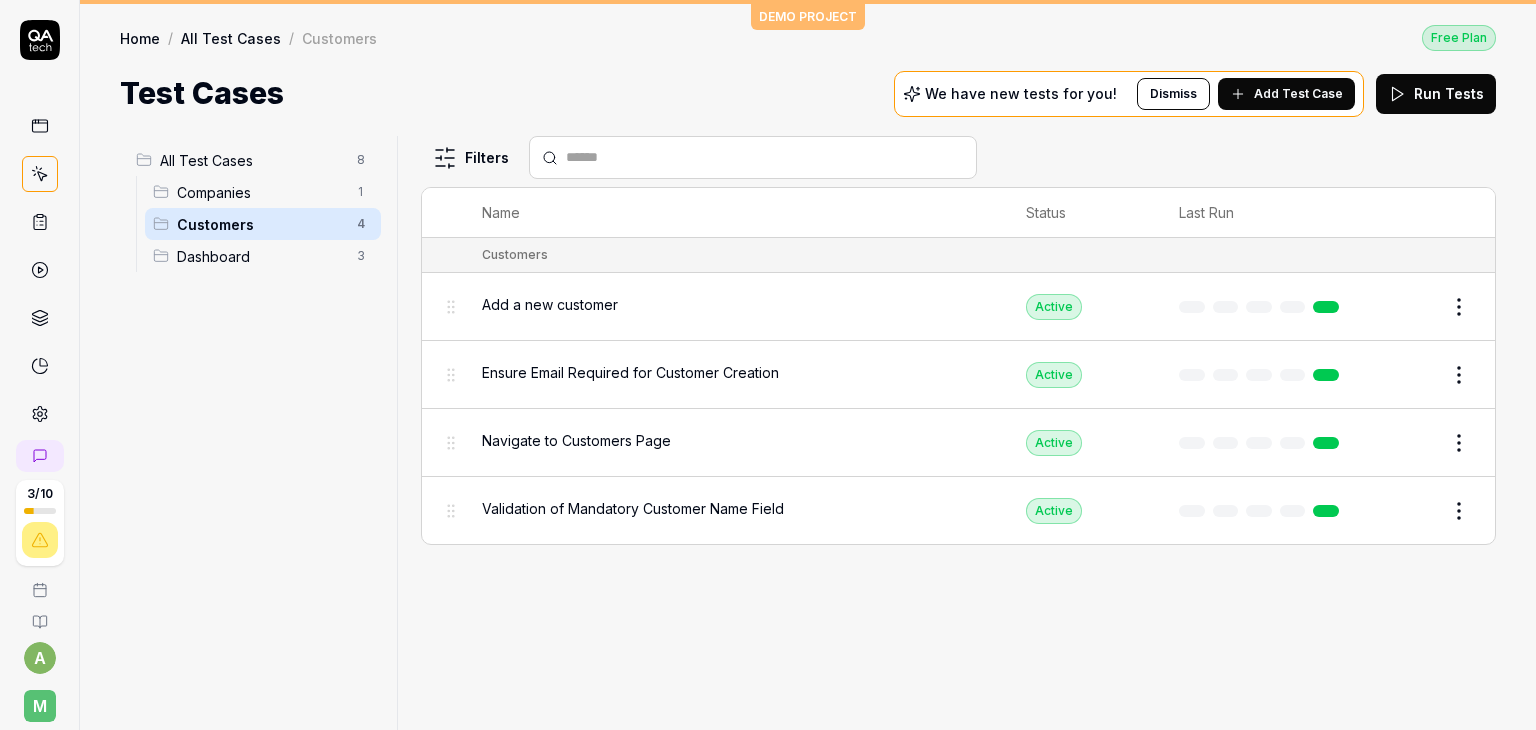 click on "Add a new customer" at bounding box center [734, 306] 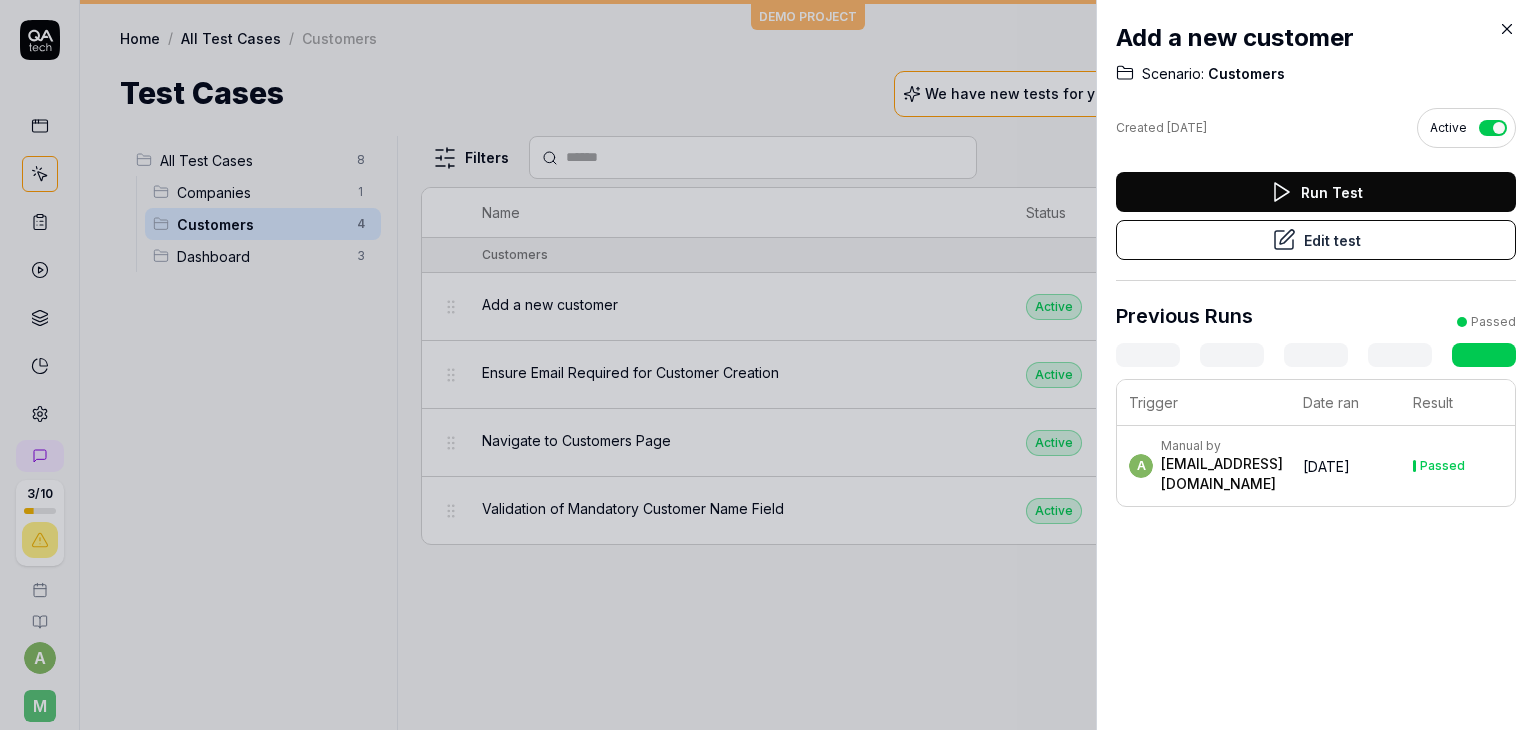 click on "Edit test" at bounding box center (1316, 240) 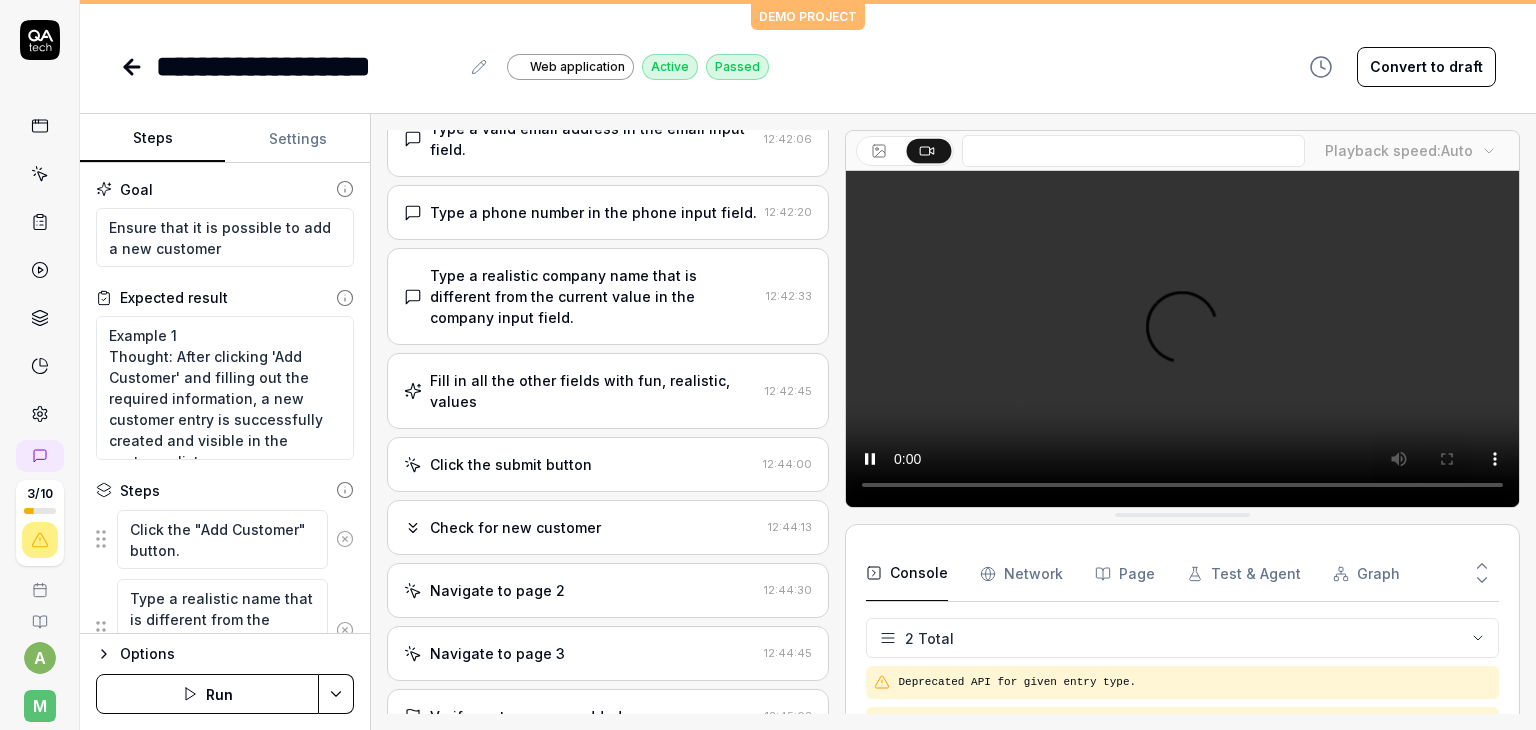 scroll, scrollTop: 0, scrollLeft: 0, axis: both 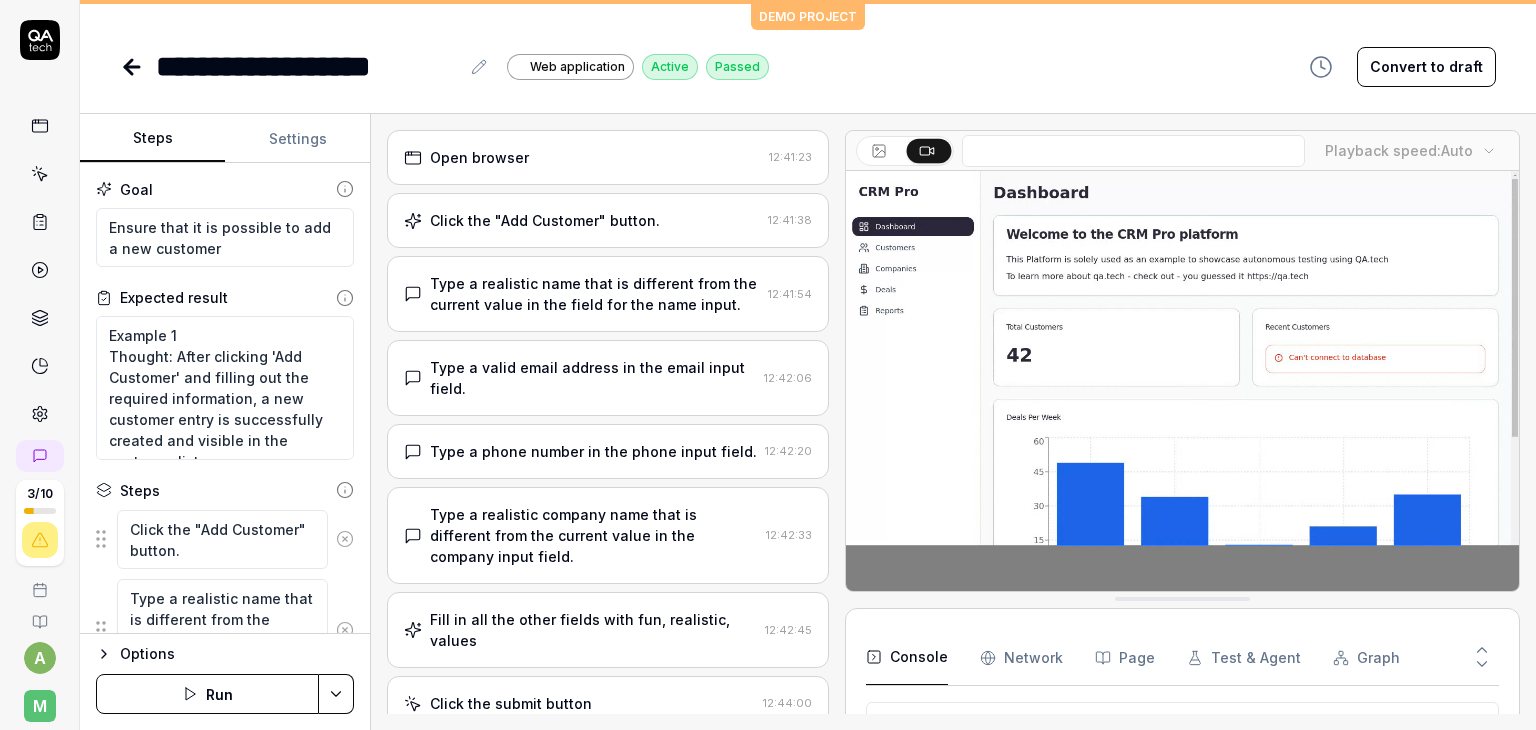 click on "Run" at bounding box center [207, 694] 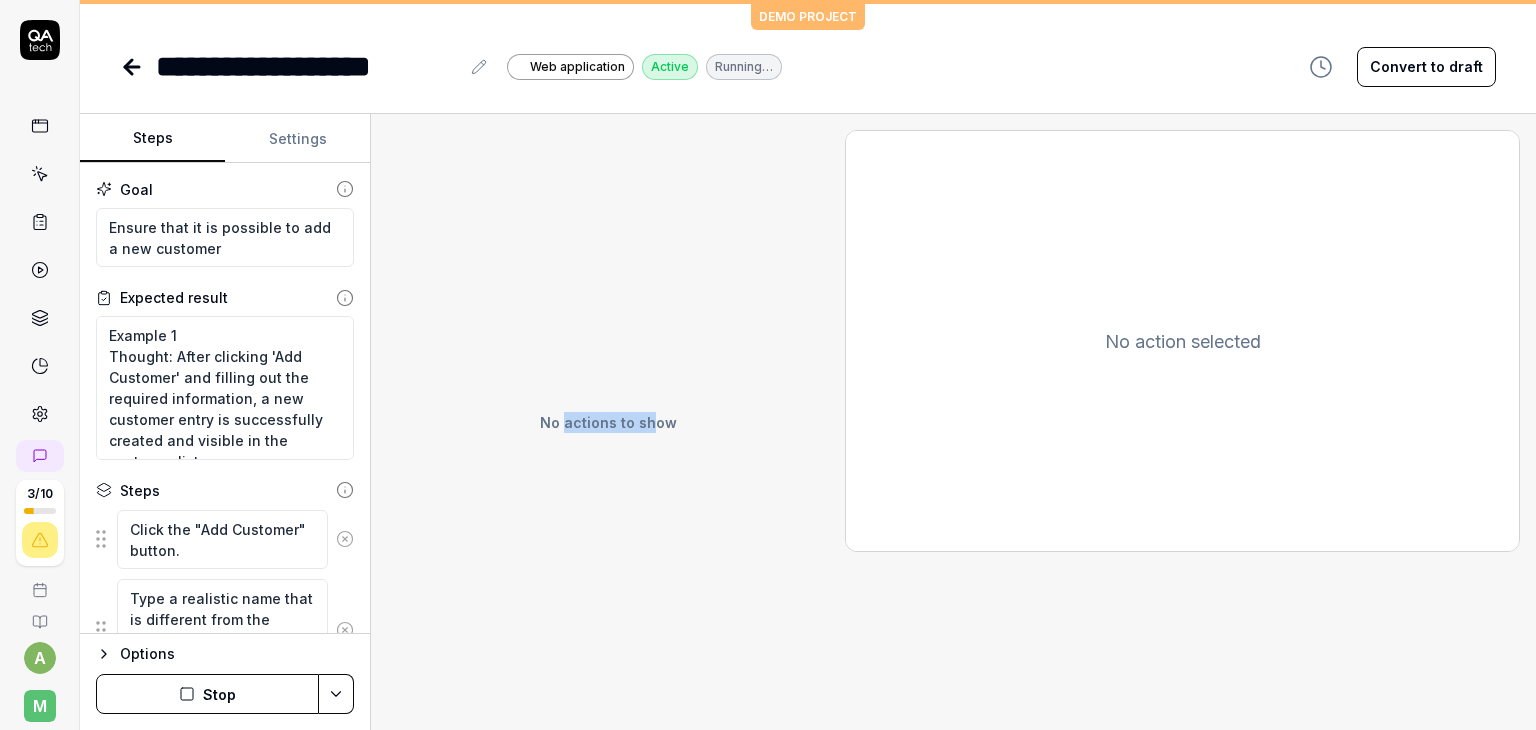 drag, startPoint x: 652, startPoint y: 459, endPoint x: 566, endPoint y: 465, distance: 86.209045 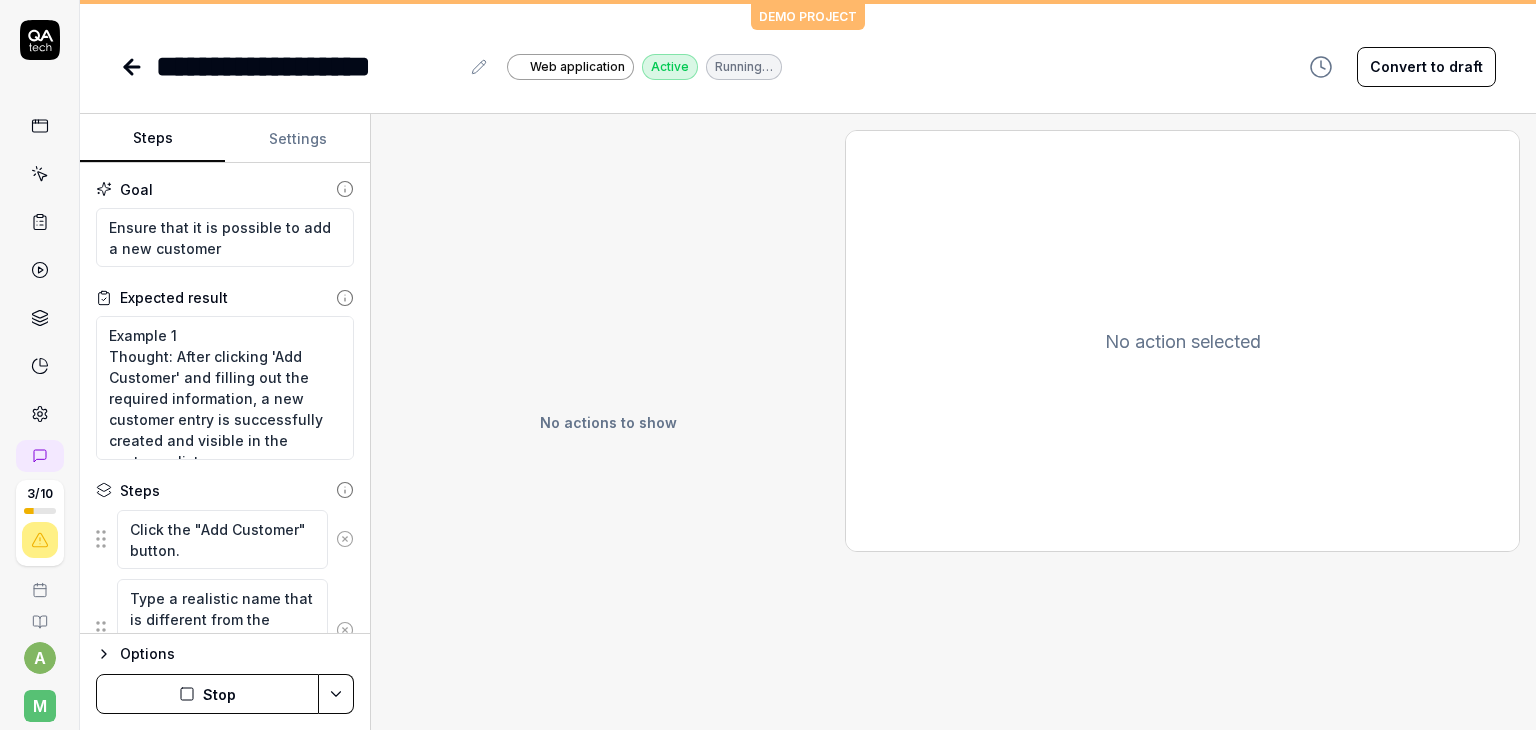 click on "No actions to show" at bounding box center (608, 422) 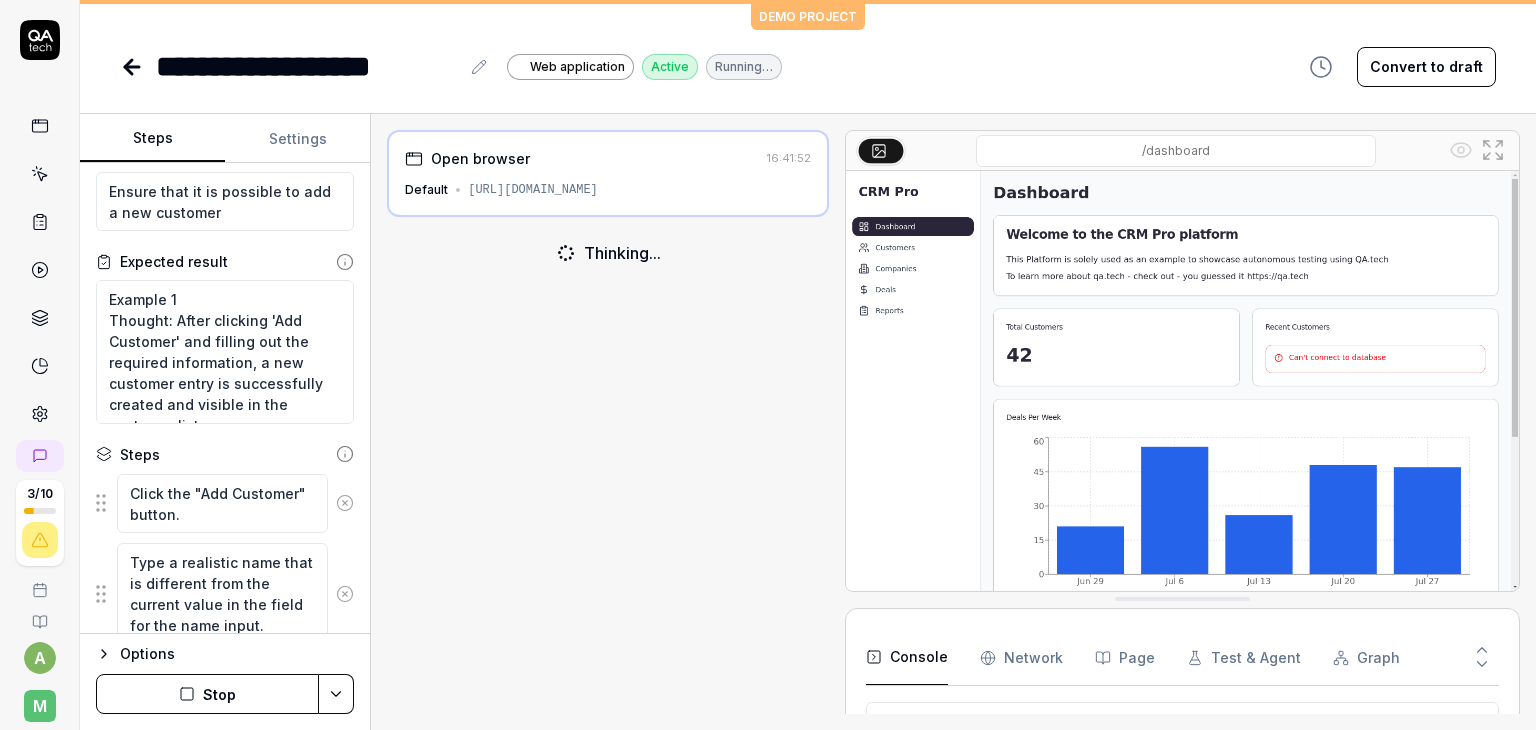 scroll, scrollTop: 36, scrollLeft: 0, axis: vertical 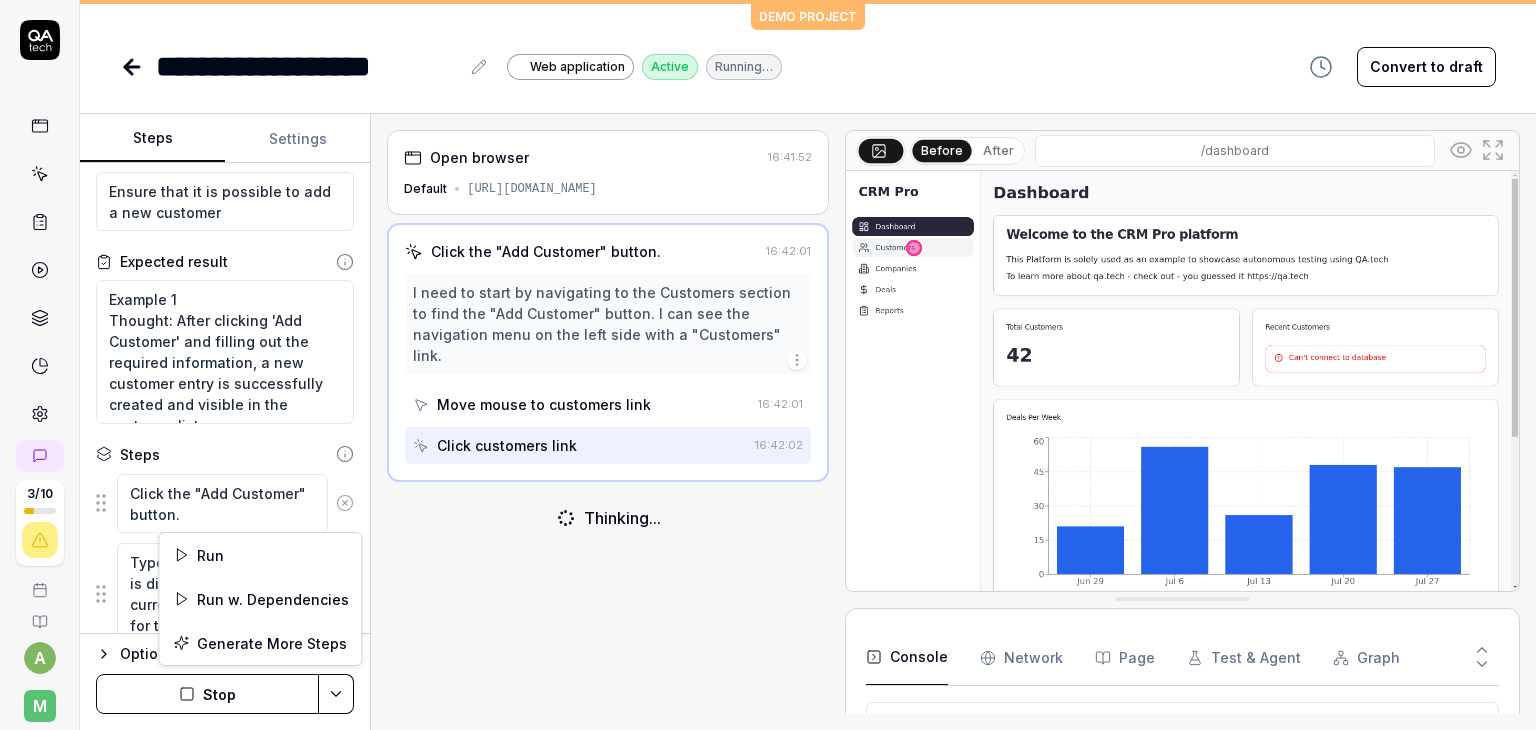 click on "**********" at bounding box center (768, 365) 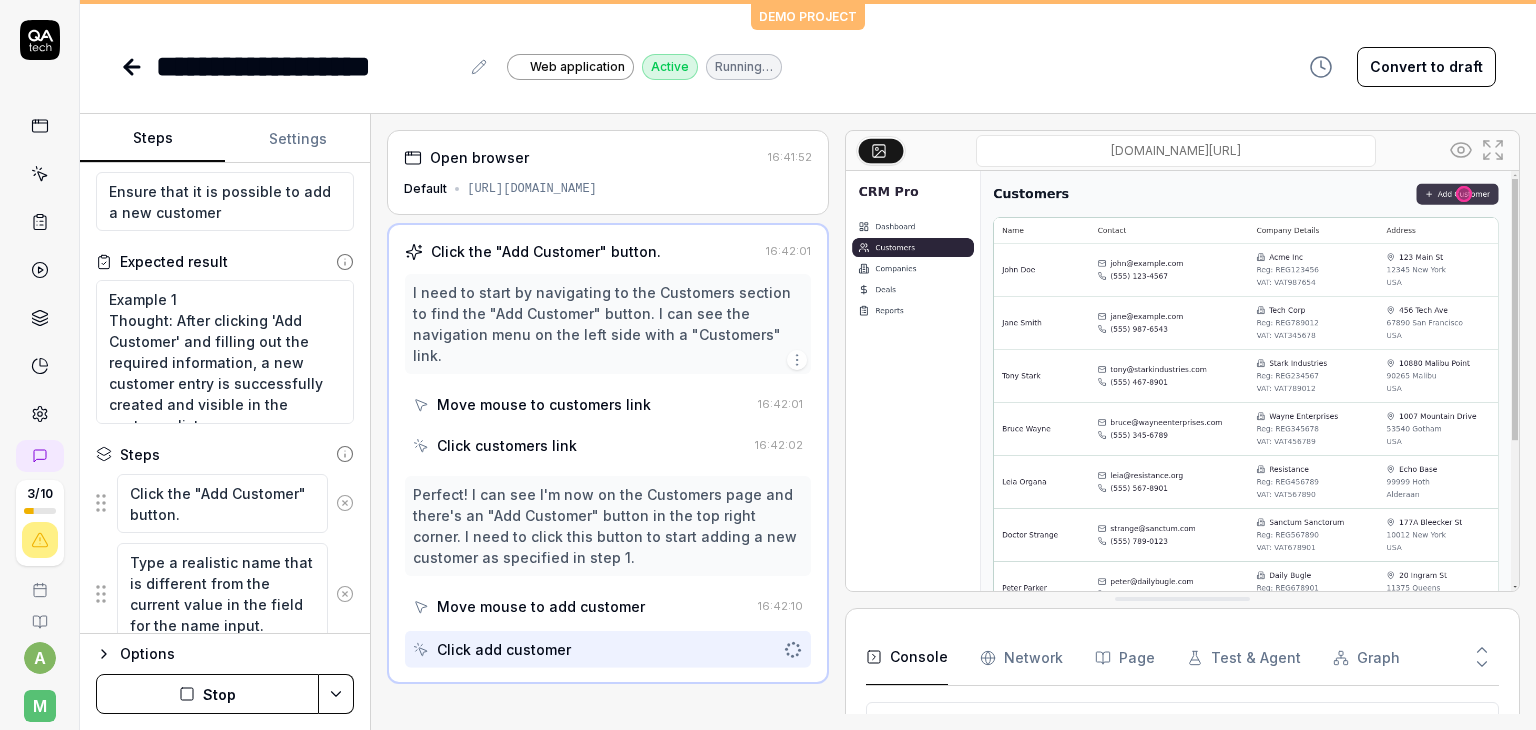 click on "**********" at bounding box center [768, 365] 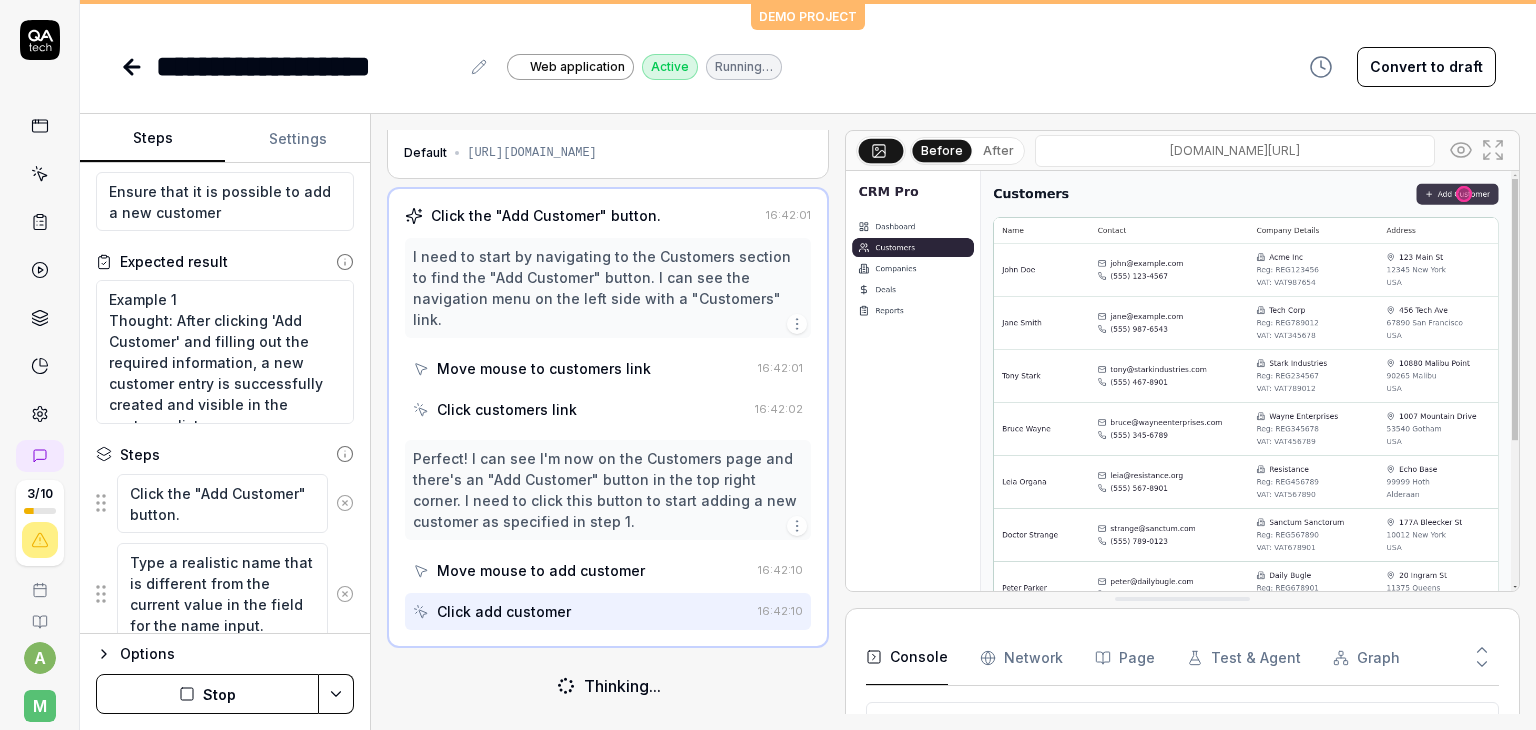 scroll, scrollTop: 32, scrollLeft: 0, axis: vertical 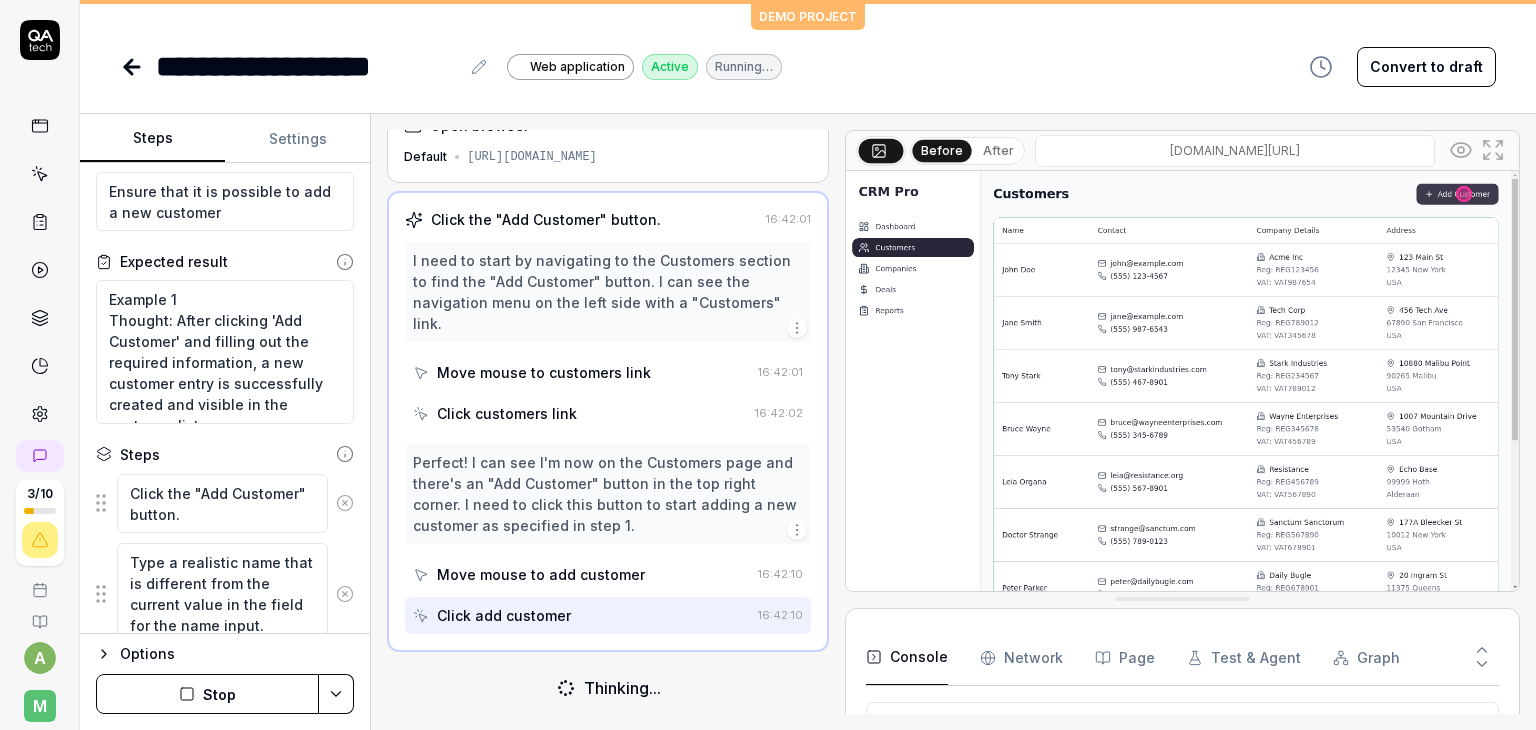 click on "Stop" at bounding box center [207, 694] 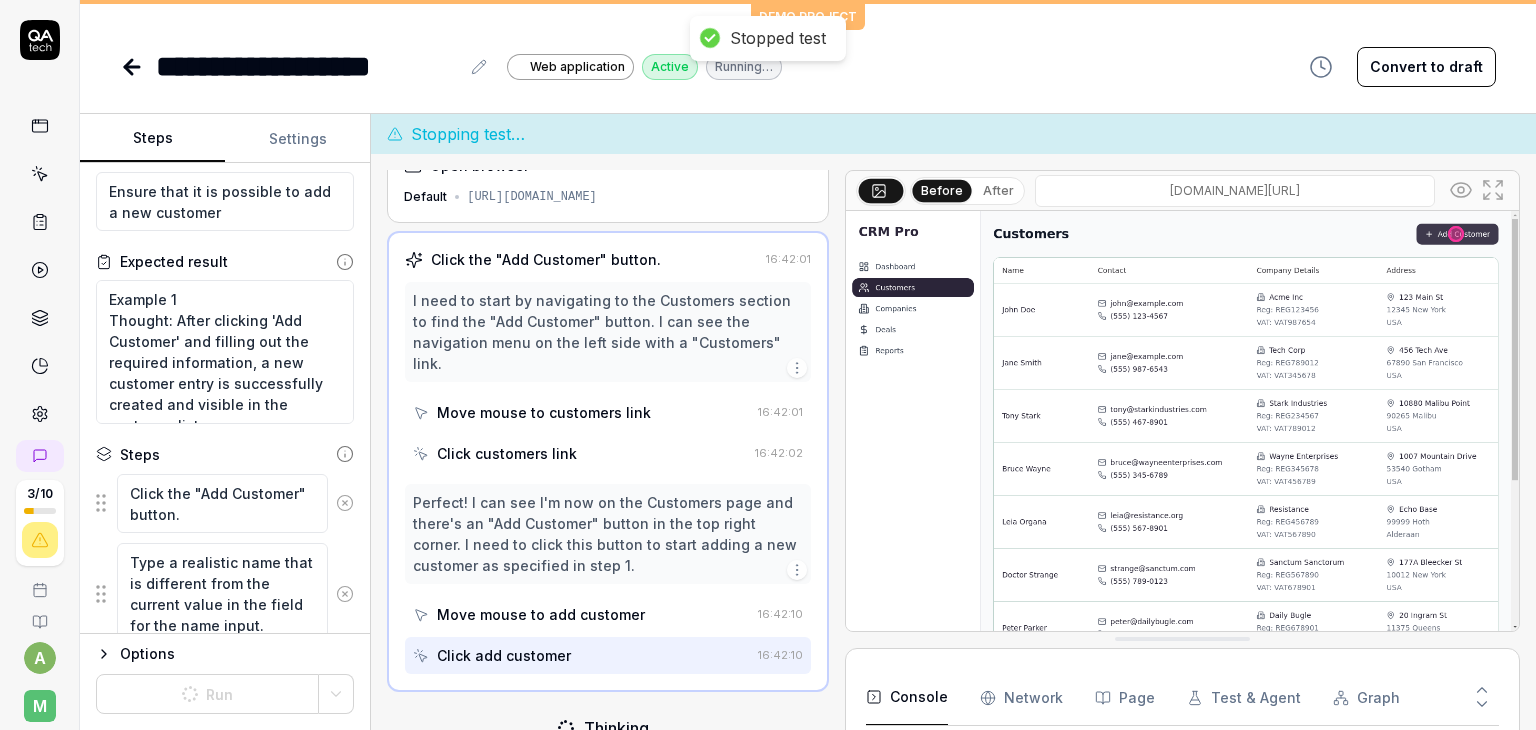 type on "*" 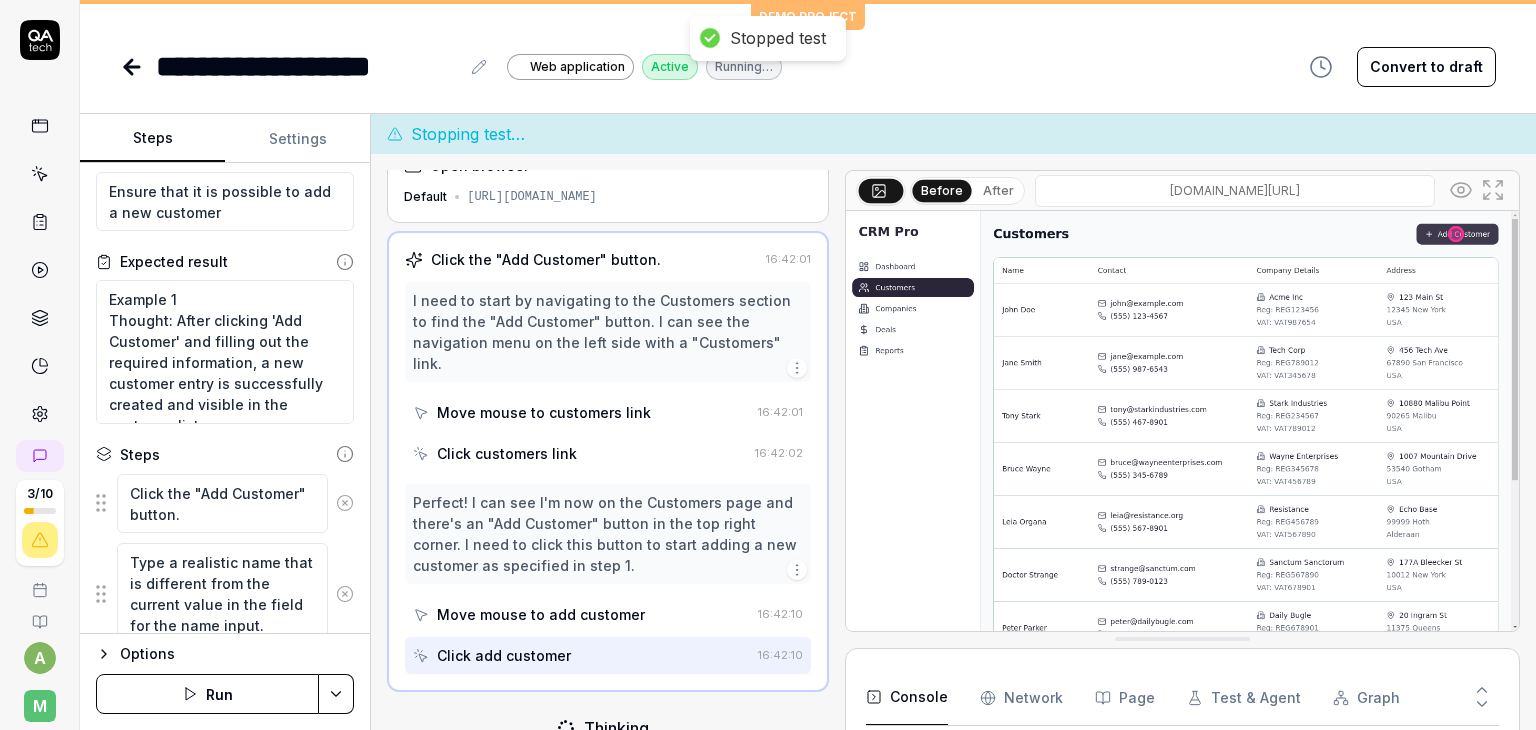 scroll, scrollTop: 40, scrollLeft: 0, axis: vertical 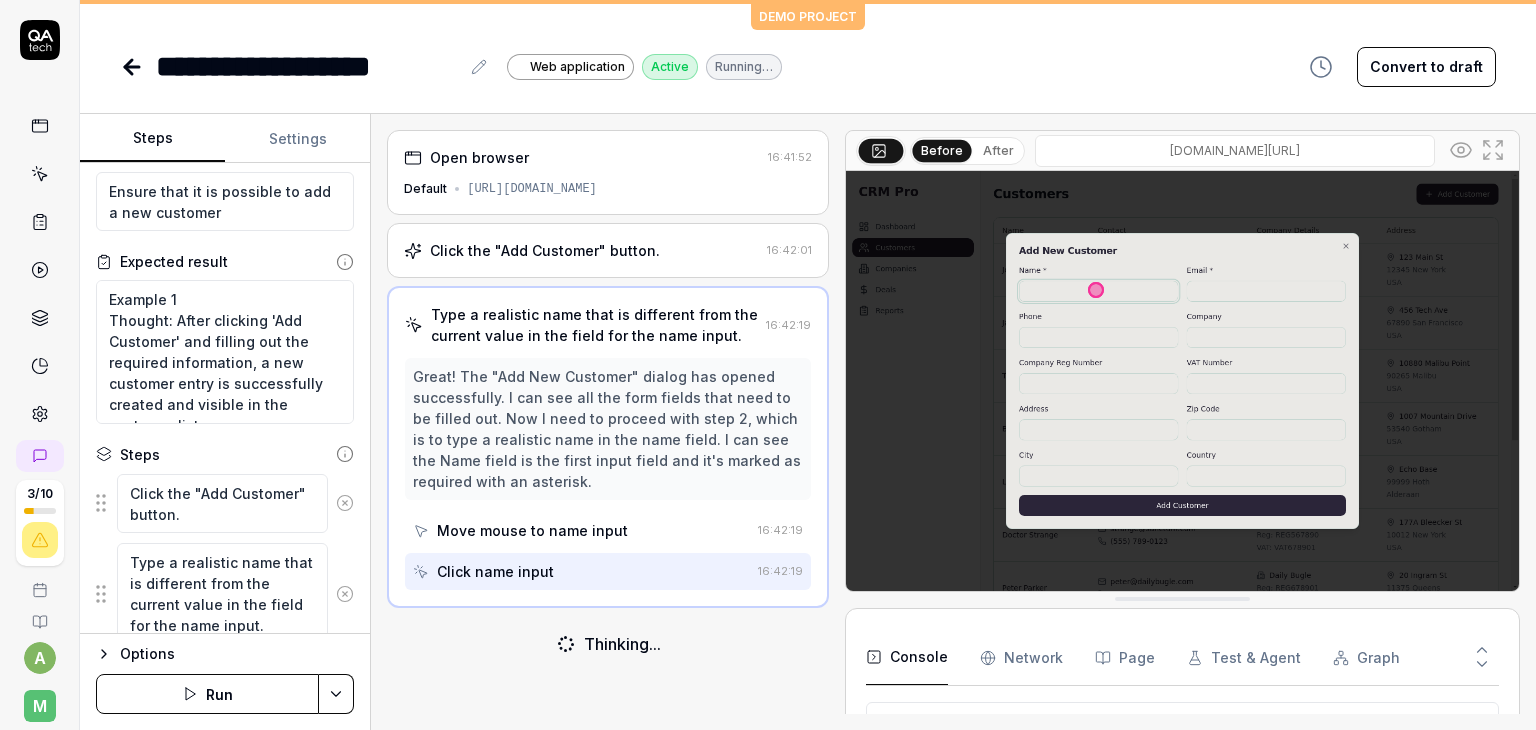 click at bounding box center (40, 270) 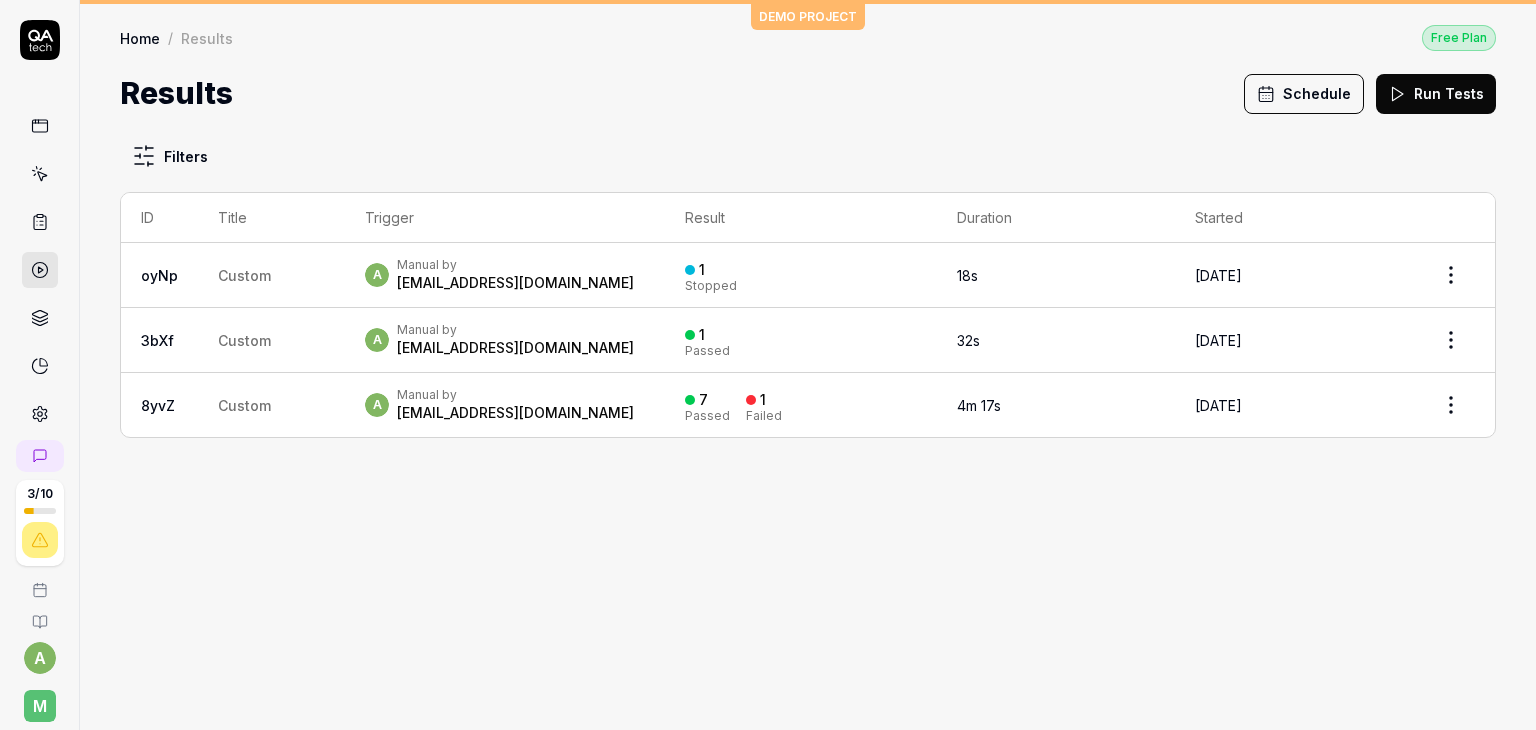 click on "Manual by" at bounding box center (515, 330) 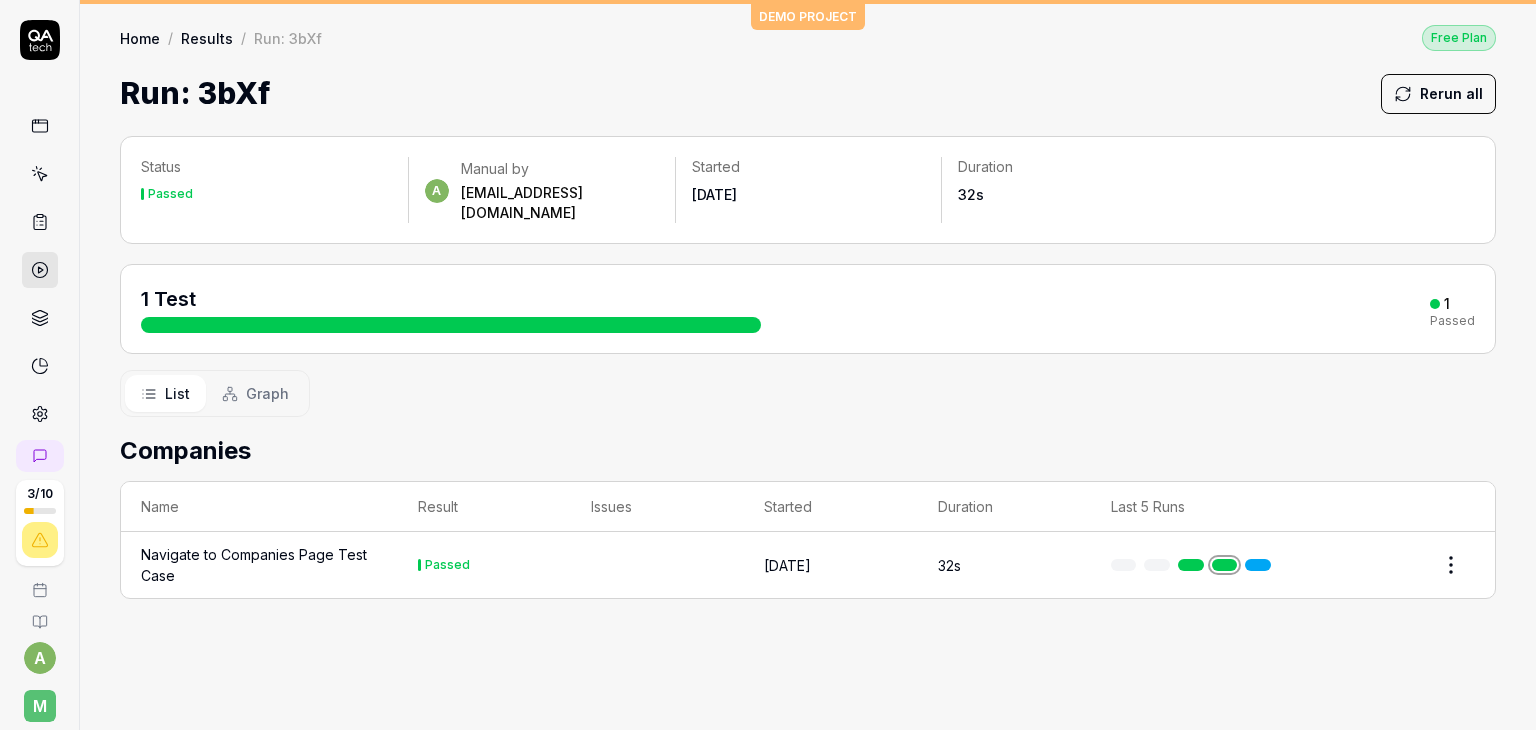 click on "Navigate to Companies Page Test Case" at bounding box center (259, 565) 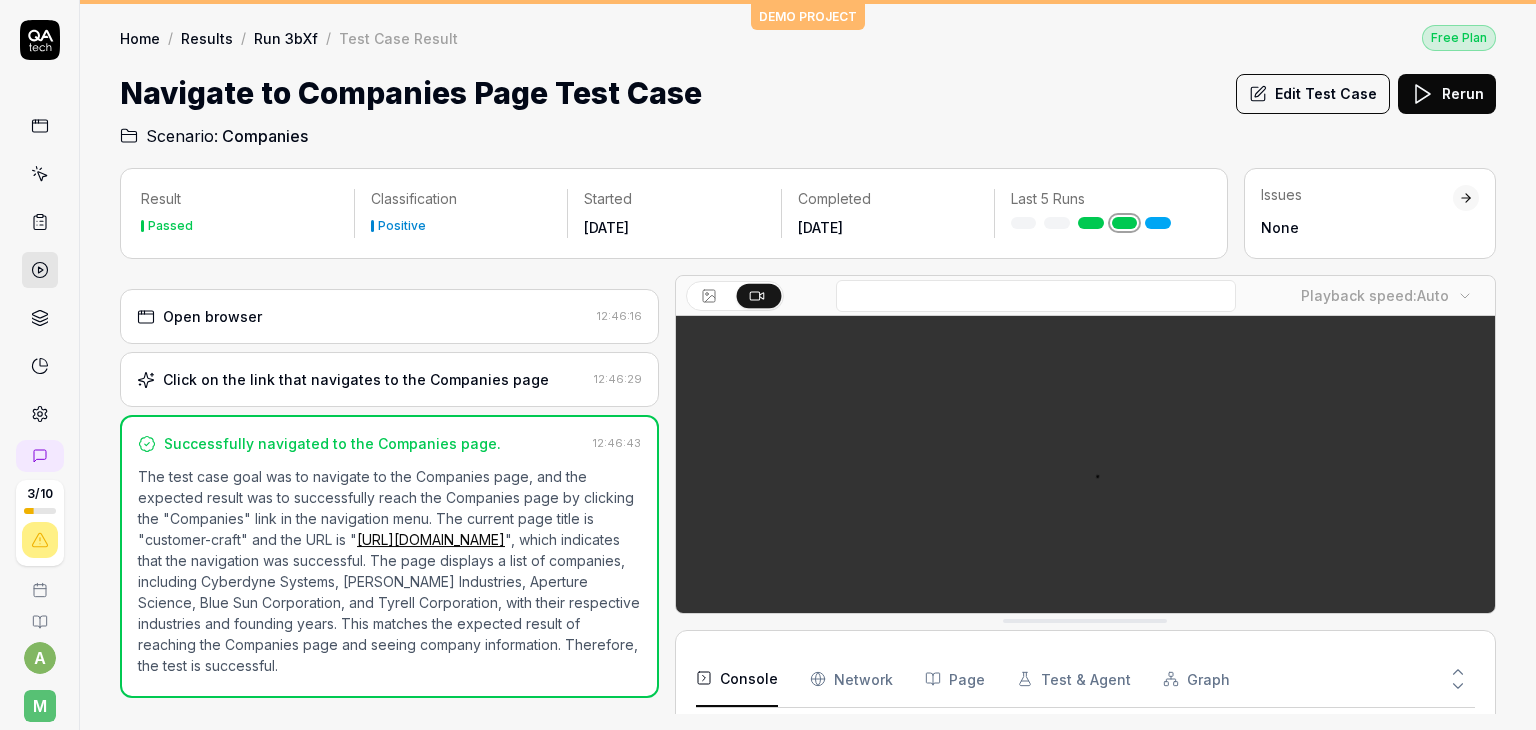 scroll, scrollTop: 0, scrollLeft: 0, axis: both 